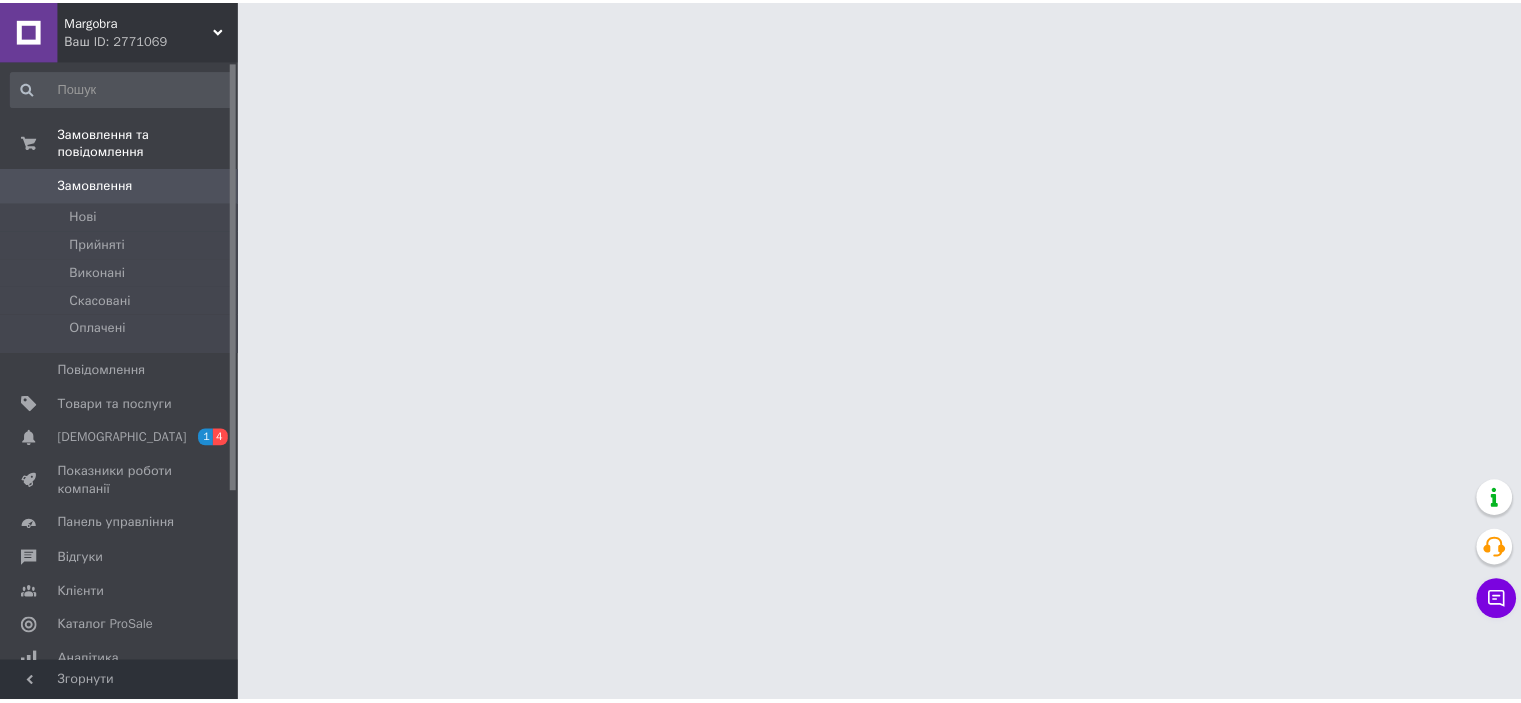 scroll, scrollTop: 0, scrollLeft: 0, axis: both 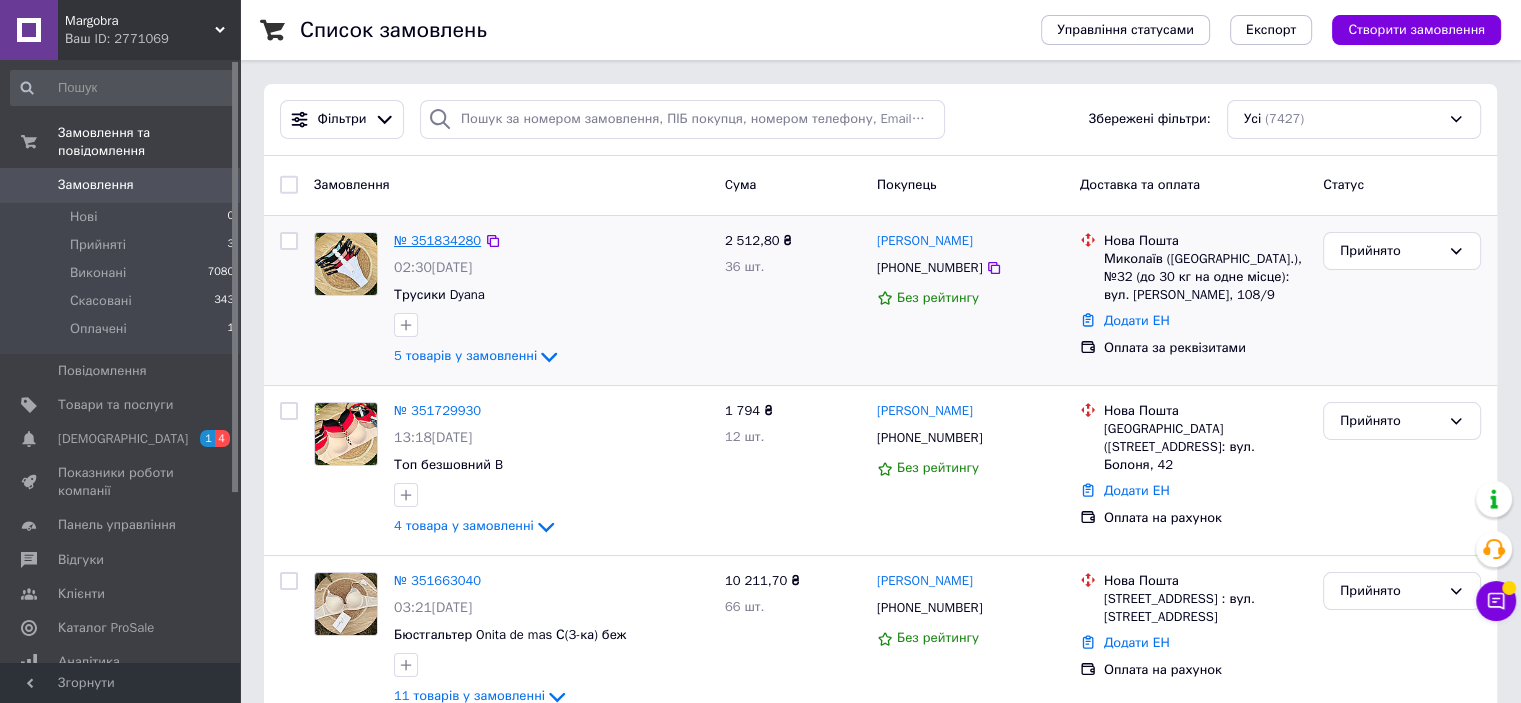 click on "№ 351834280" at bounding box center [437, 240] 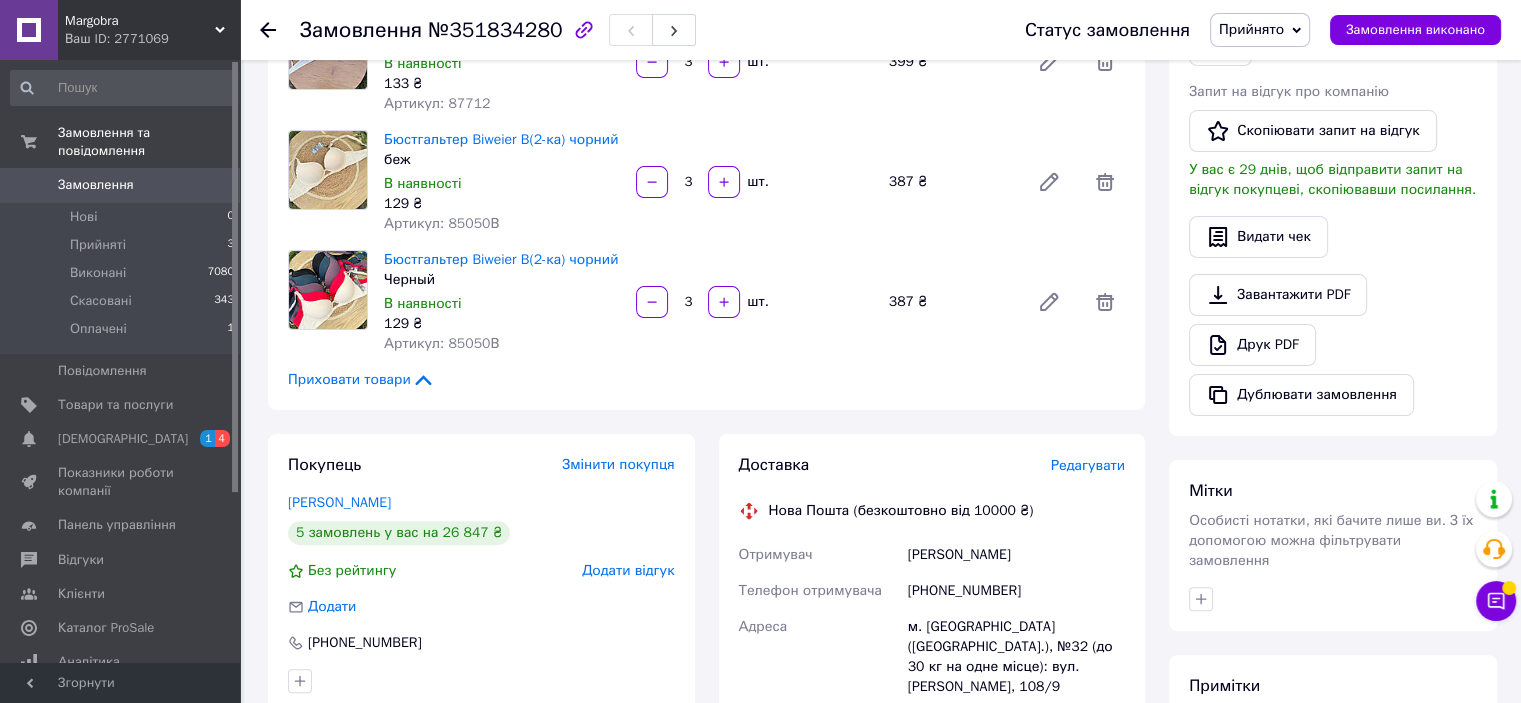 scroll, scrollTop: 449, scrollLeft: 0, axis: vertical 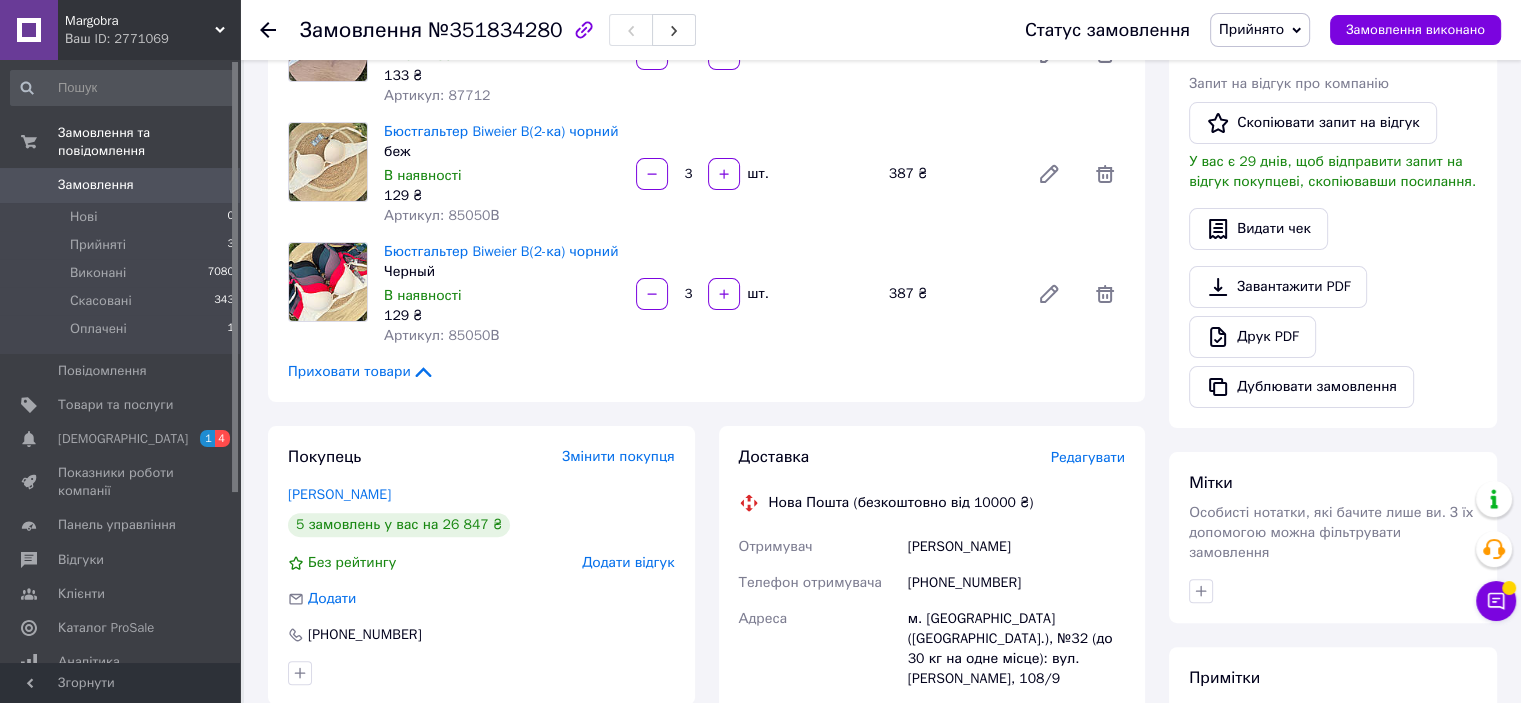 click on "[PERSON_NAME] покупцеві Viber Telegram WhatsApp SMS Запит на відгук про компанію   Скопіювати запит на відгук У вас є 29 днів, щоб відправити запит на відгук покупцеві, скопіювавши посилання.   Видати чек   Завантажити PDF   Друк PDF   Дублювати замовлення" at bounding box center (1333, 155) 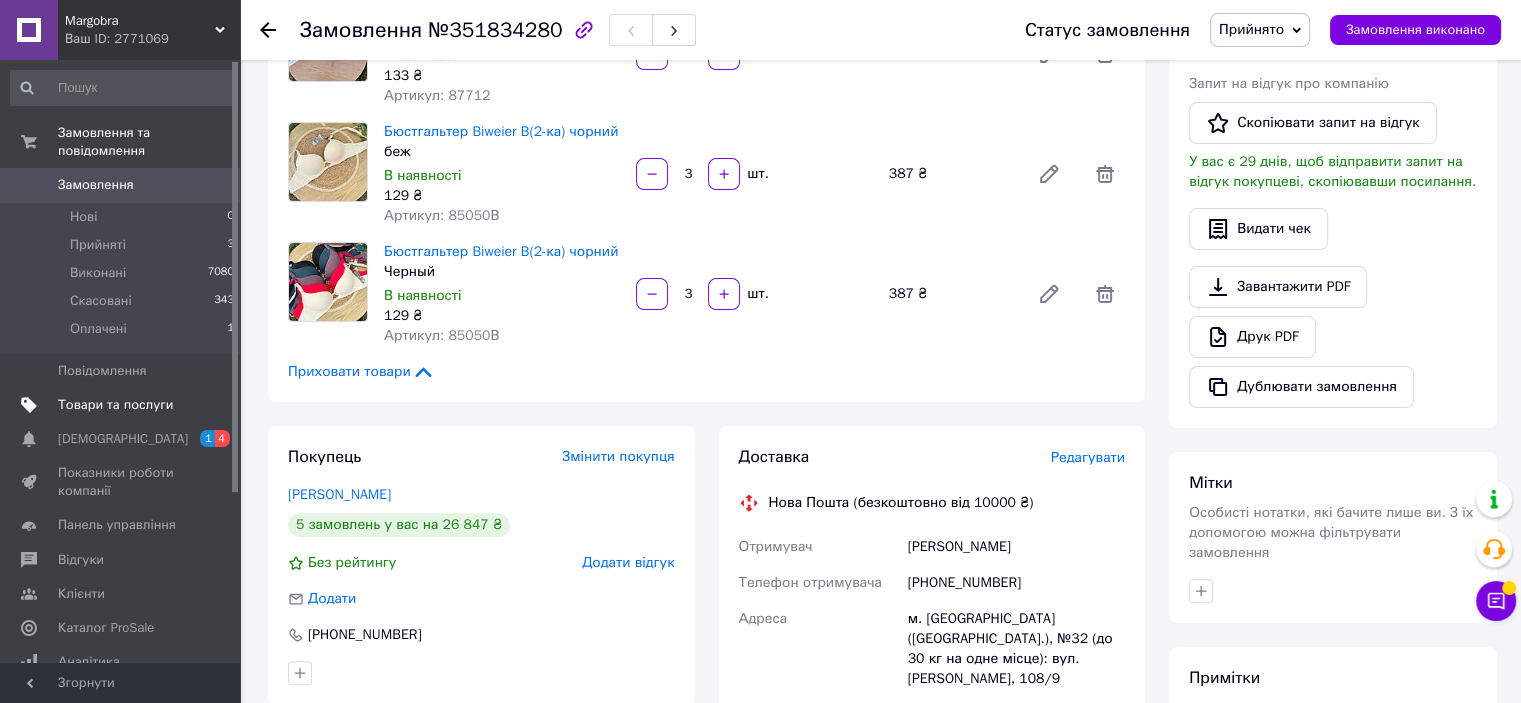 click on "Товари та послуги" at bounding box center [115, 405] 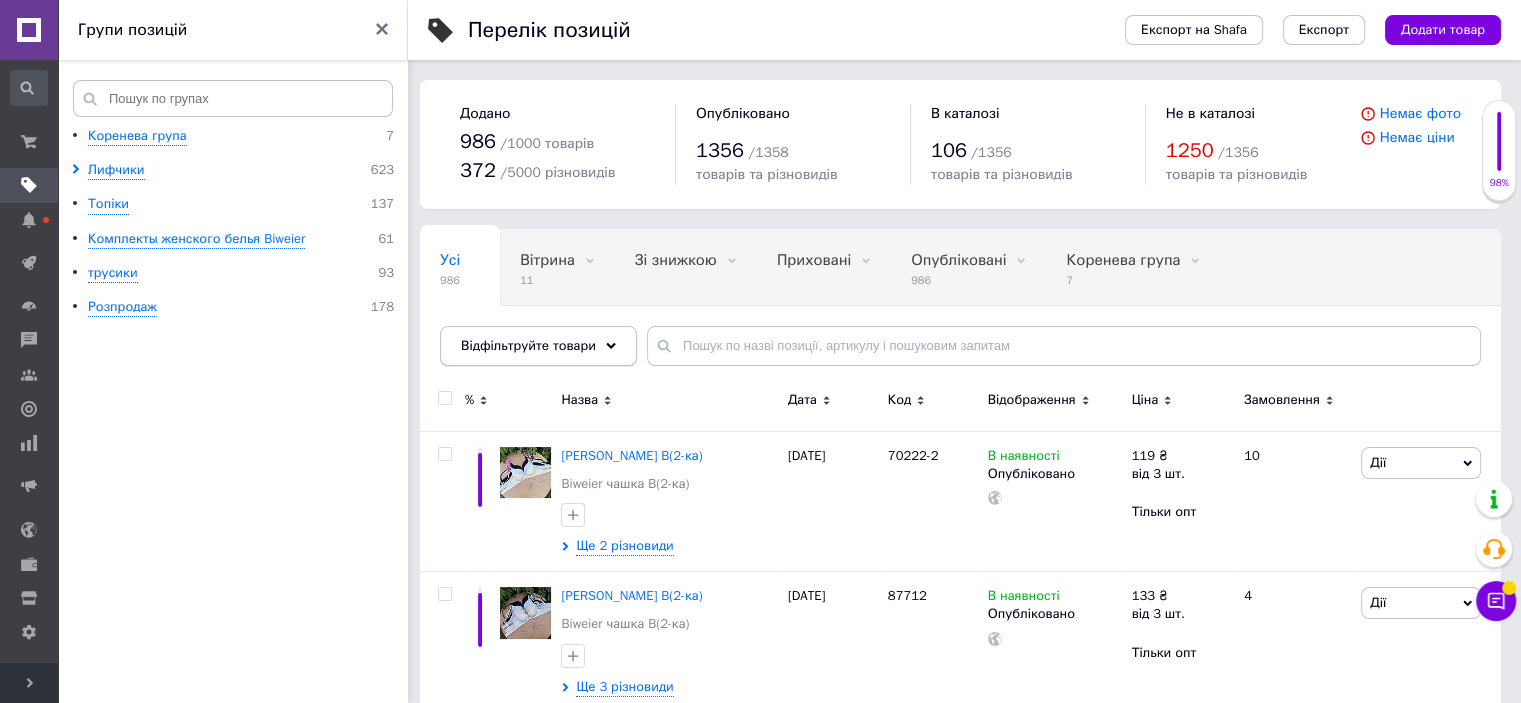 click on "Відфільтруйте товари" at bounding box center [528, 345] 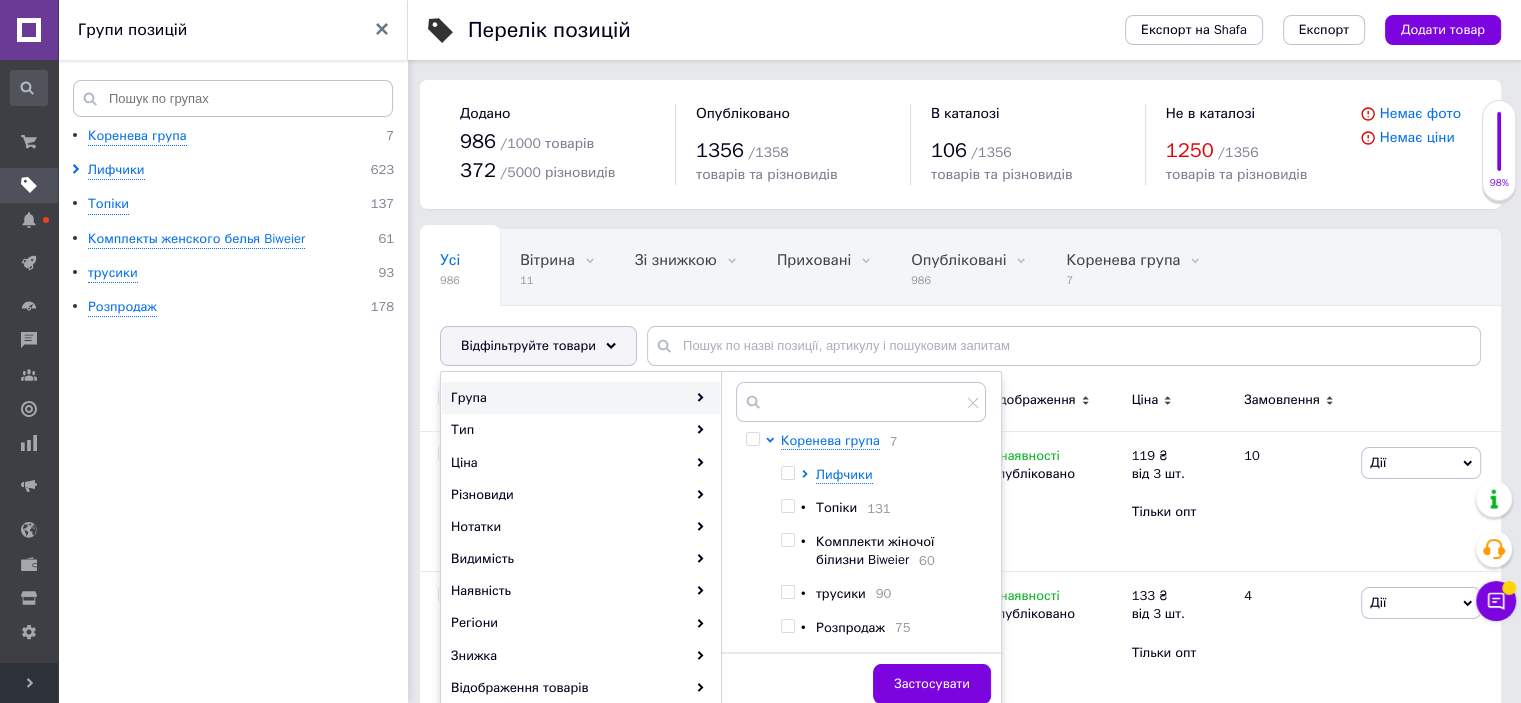 click at bounding box center [787, 473] 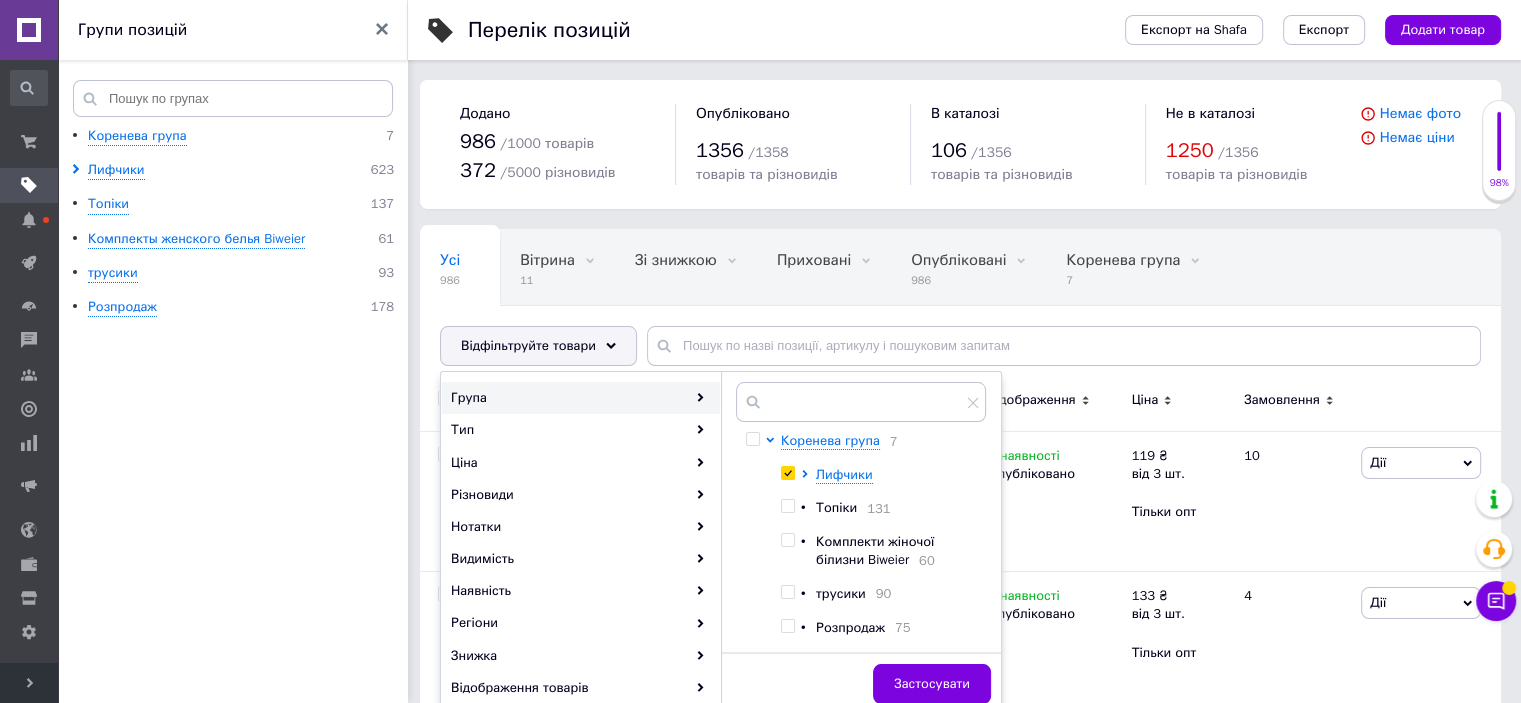 checkbox on "true" 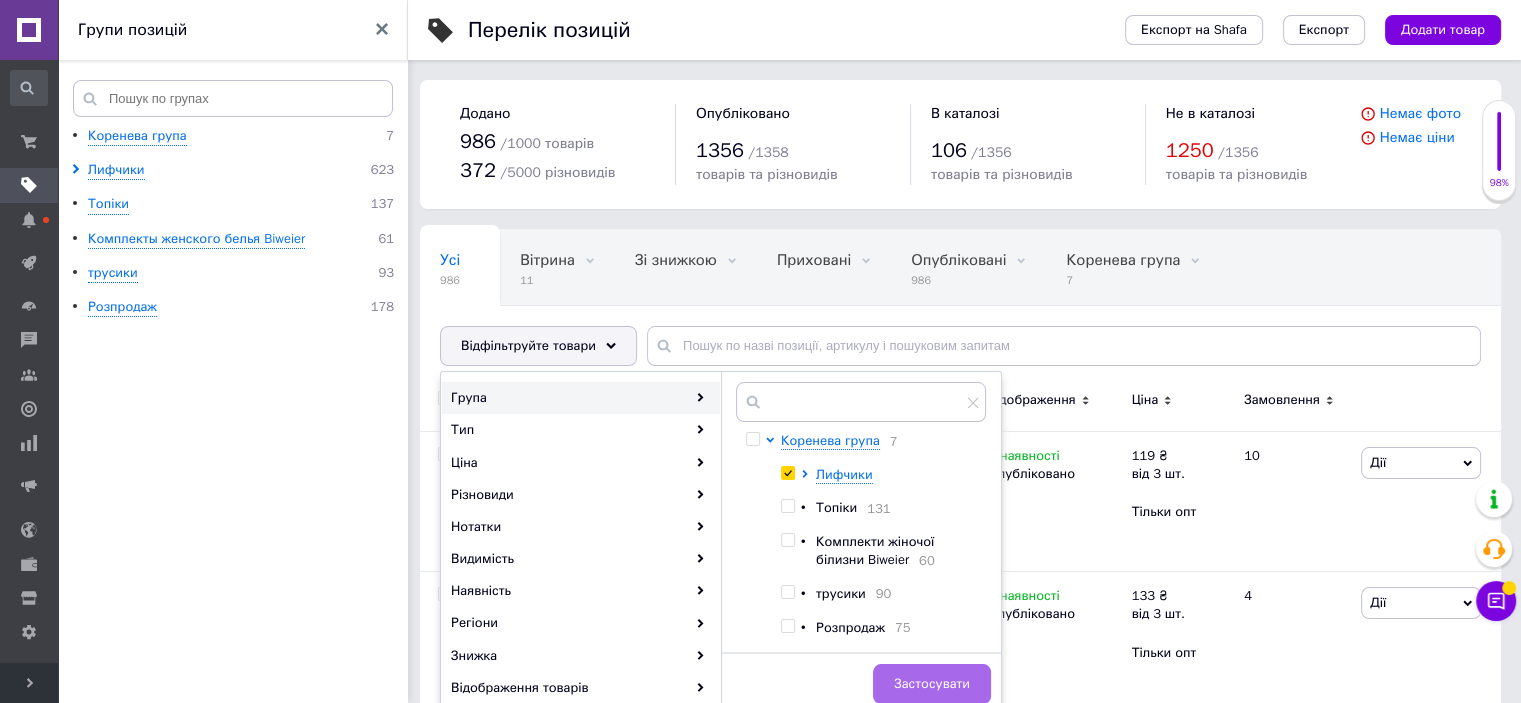 click on "Застосувати" at bounding box center (932, 684) 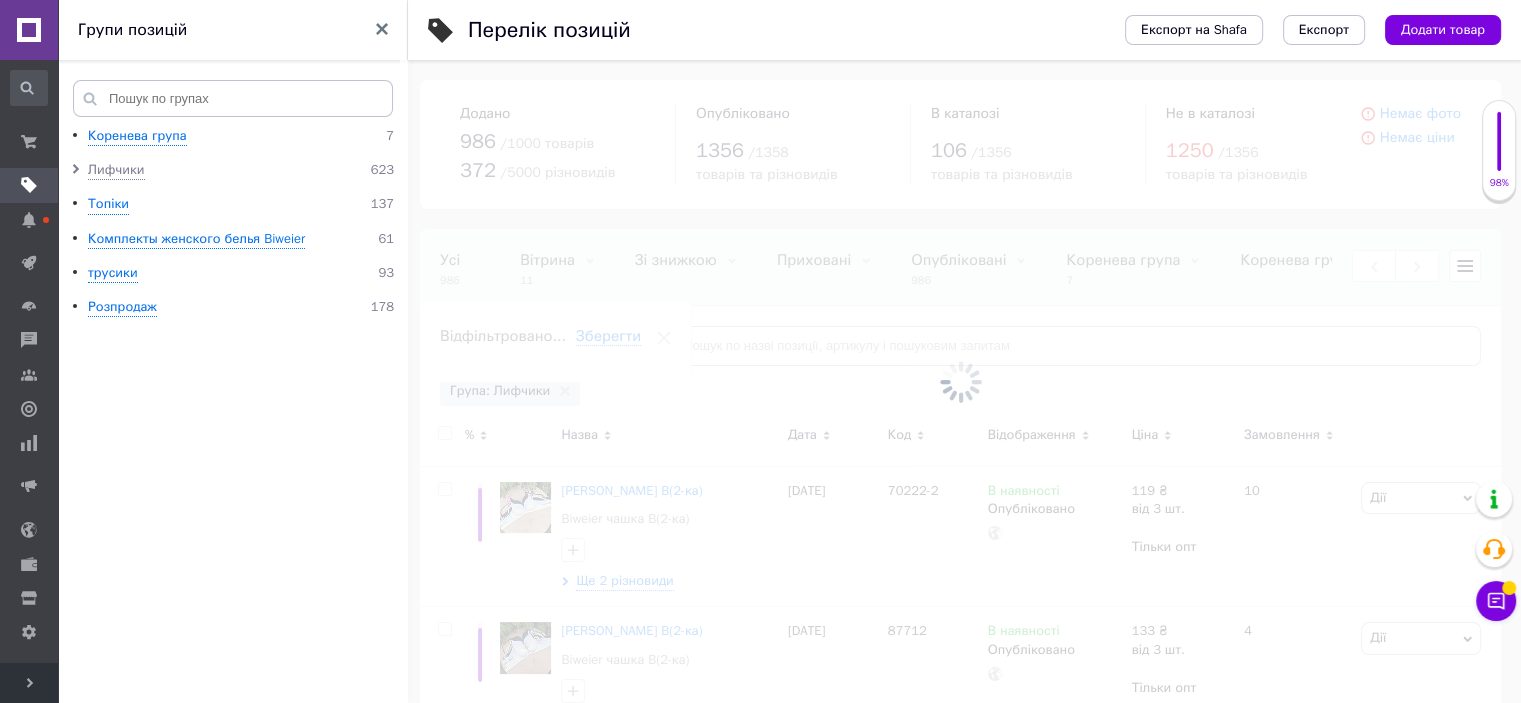 scroll, scrollTop: 0, scrollLeft: 312, axis: horizontal 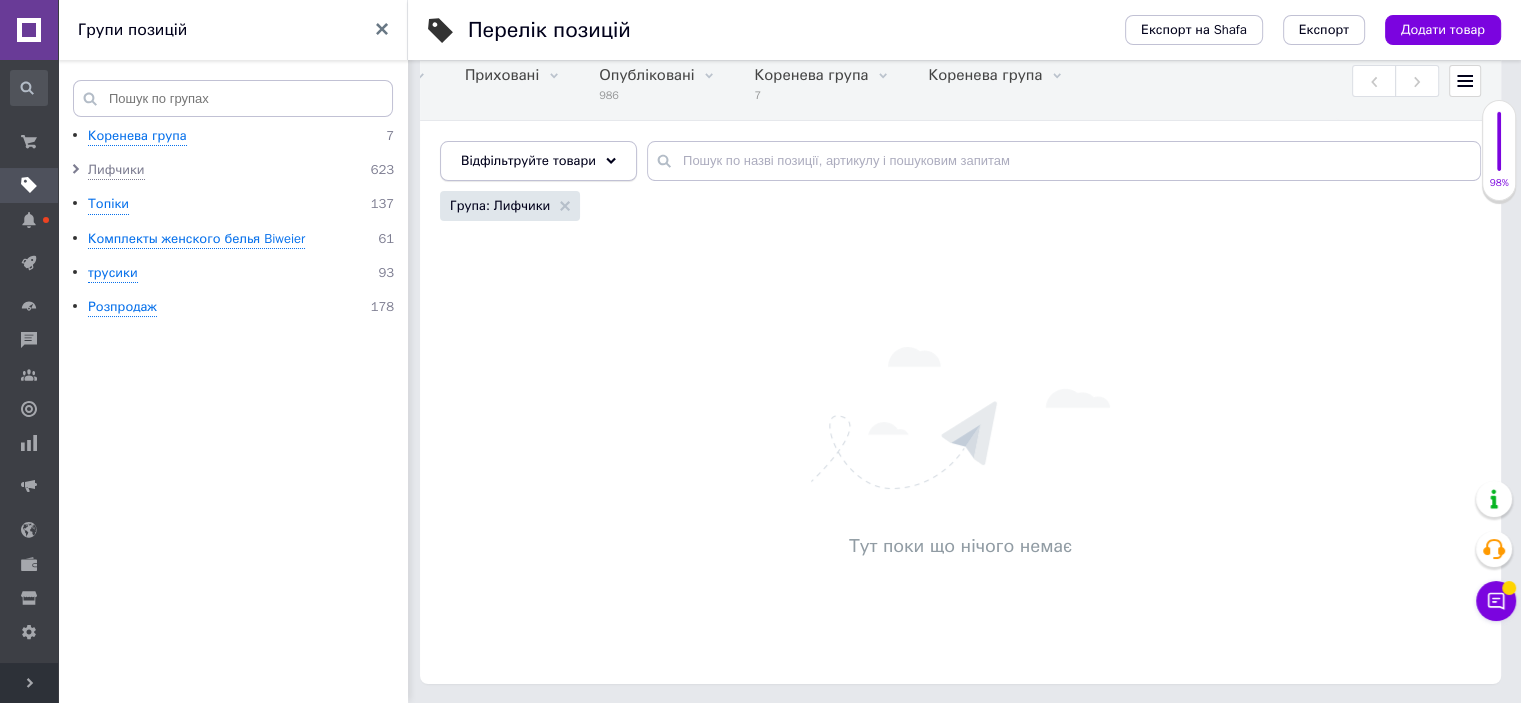 click on "Відфільтруйте товари" at bounding box center [538, 161] 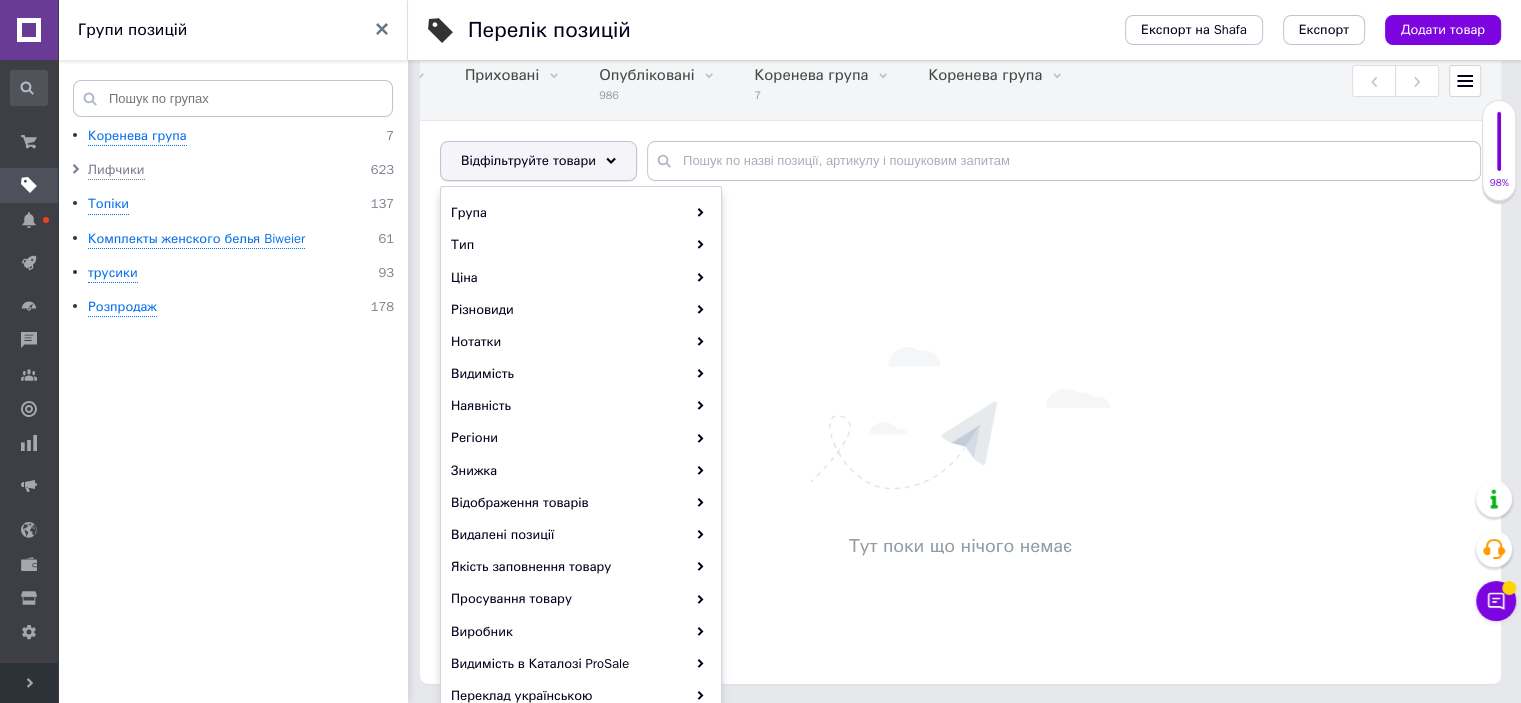 click on "Відфільтруйте товари" at bounding box center (538, 161) 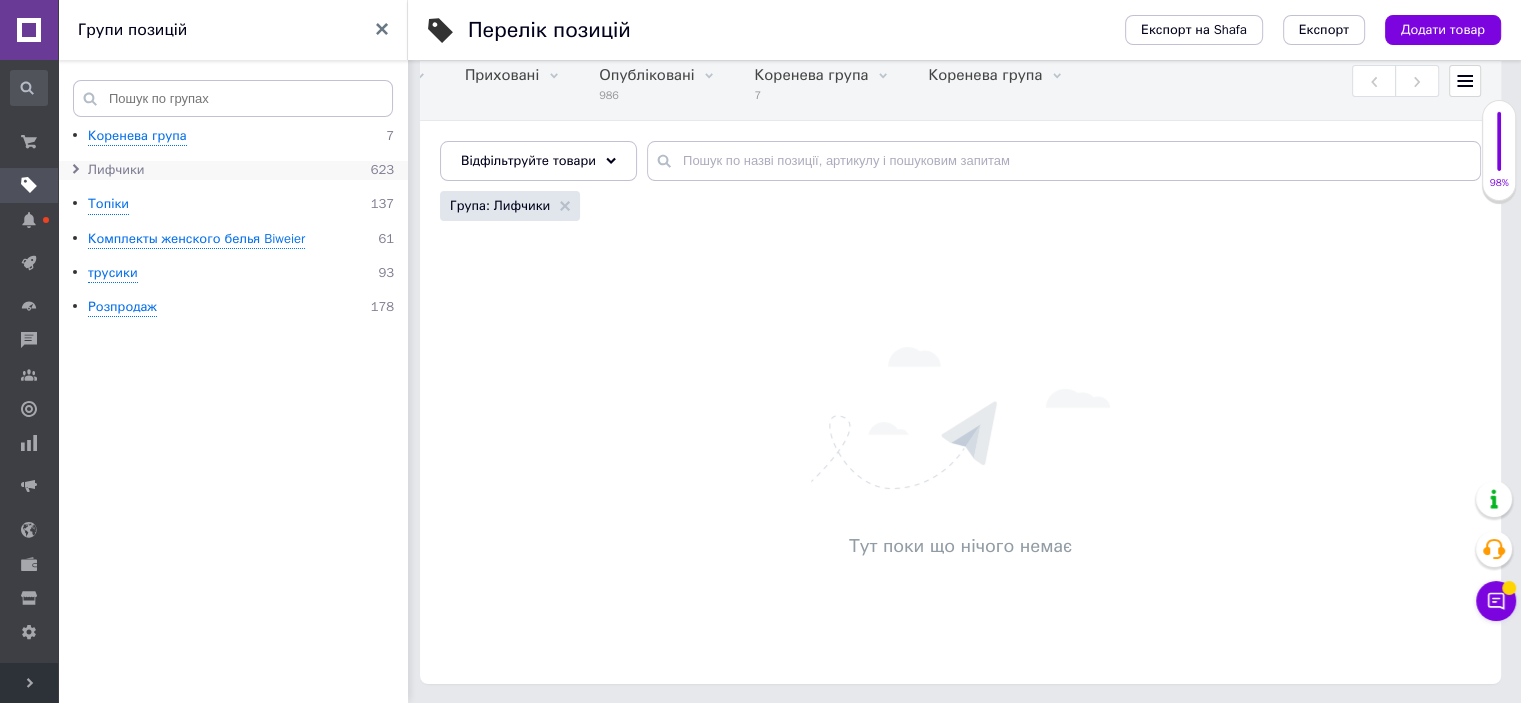 click on "Лифчики" at bounding box center (116, 170) 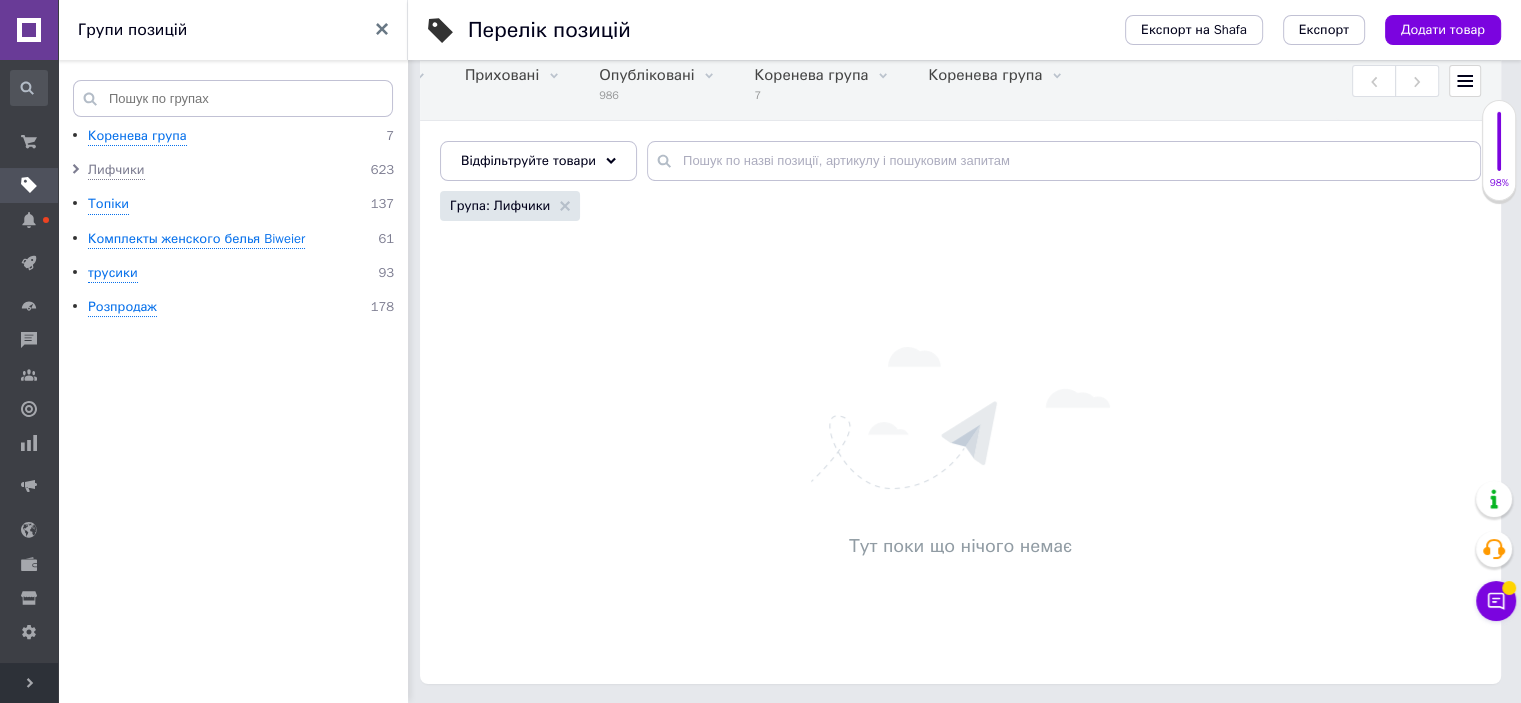 click on "Коренева група 7 Лифчики   623 Топіки 137 Комплекты женского белья Biweier 61 трусики 93 Розпродаж 178" at bounding box center (236, 418) 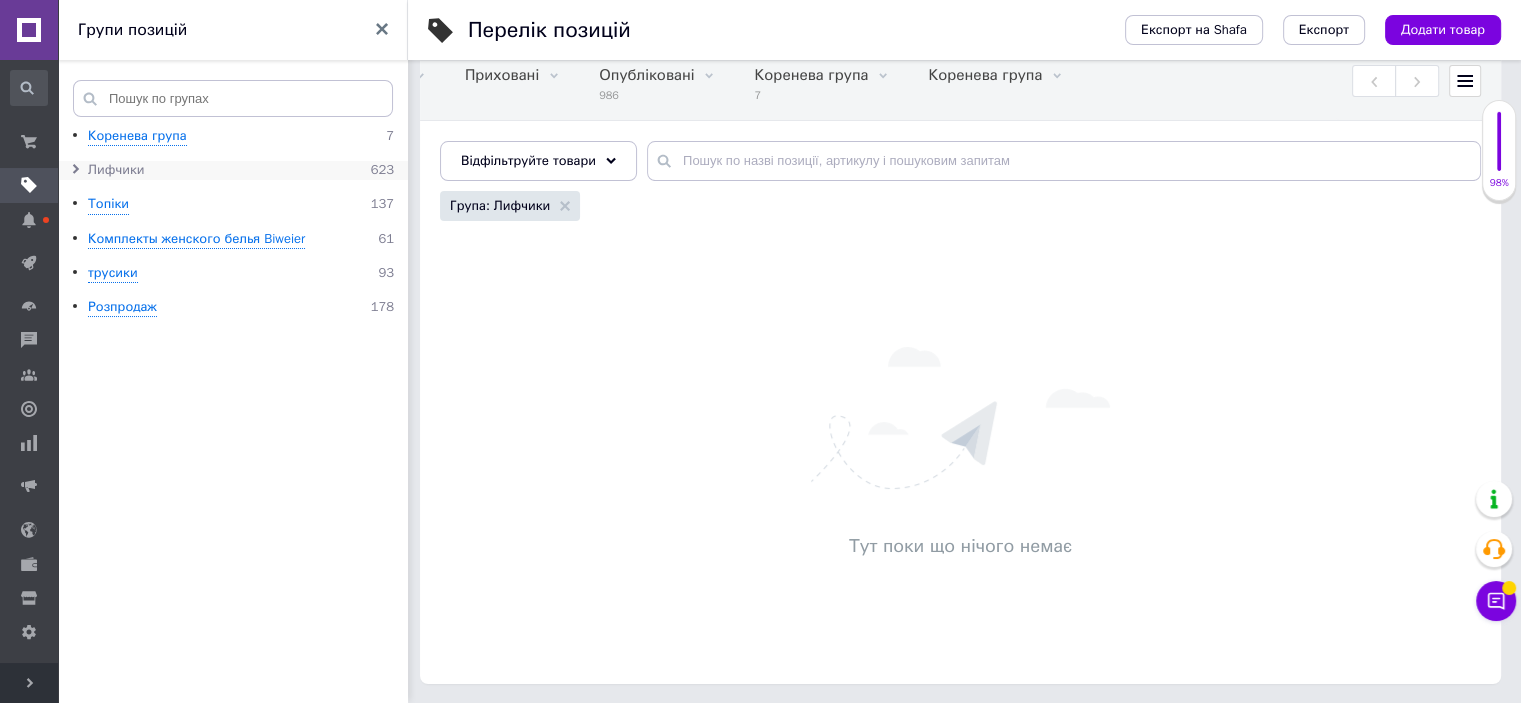click on "Лифчики" at bounding box center (116, 170) 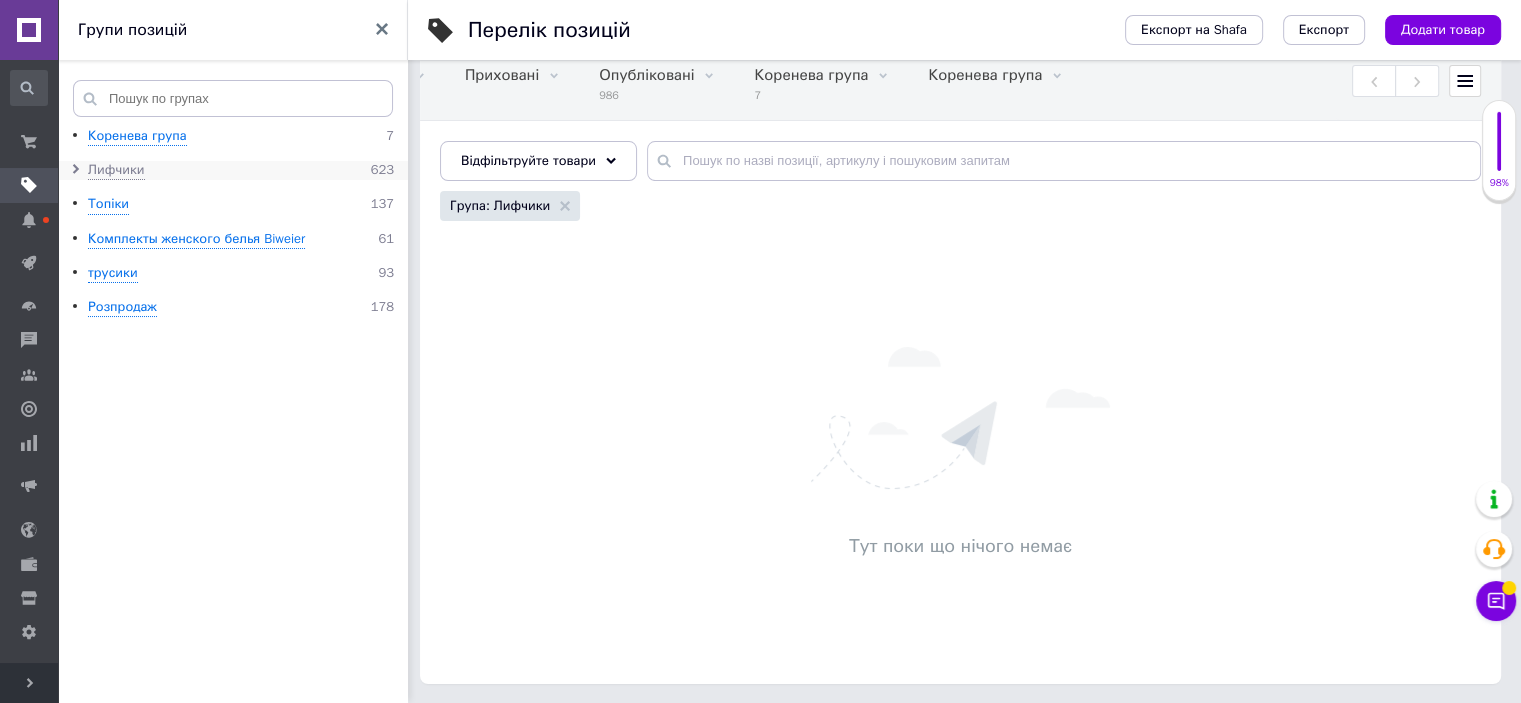 click 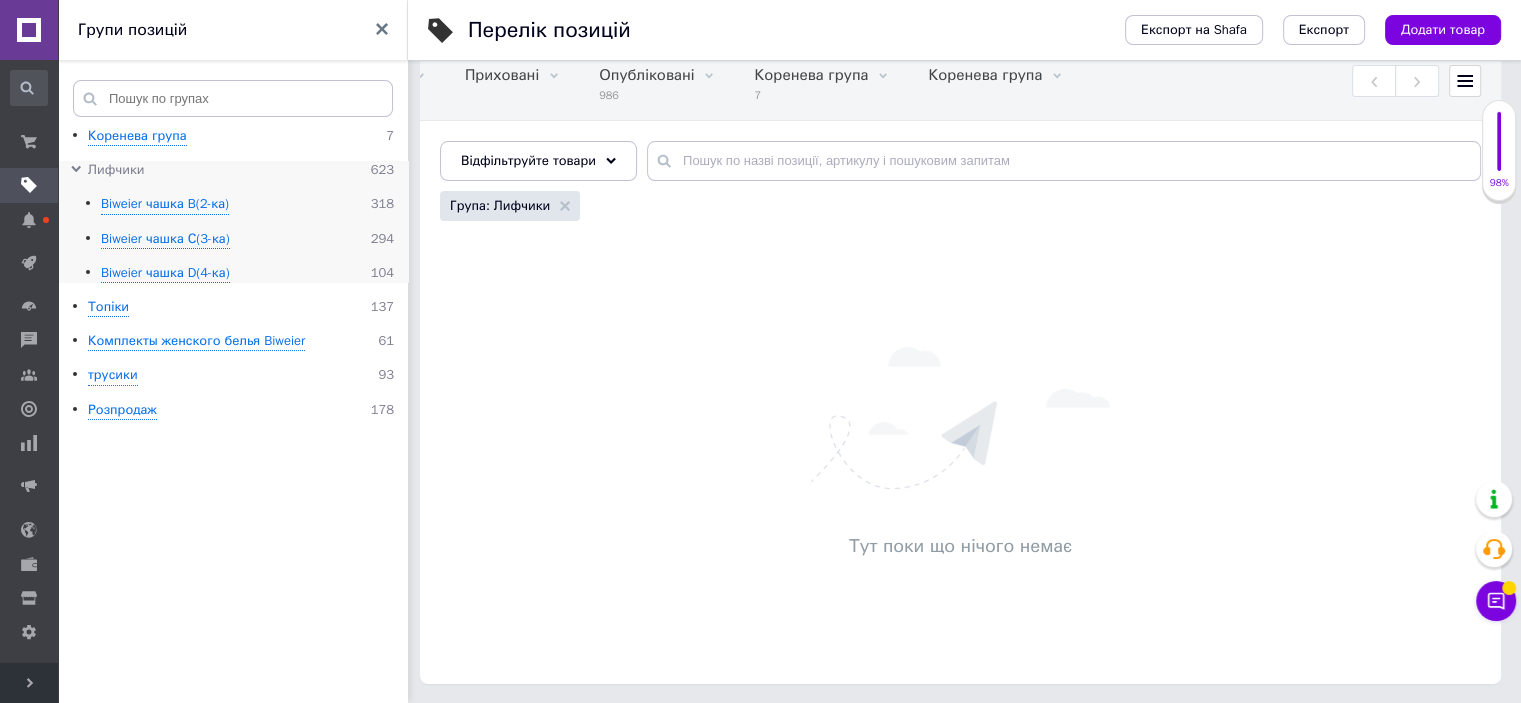 click on "Лифчики" at bounding box center [116, 170] 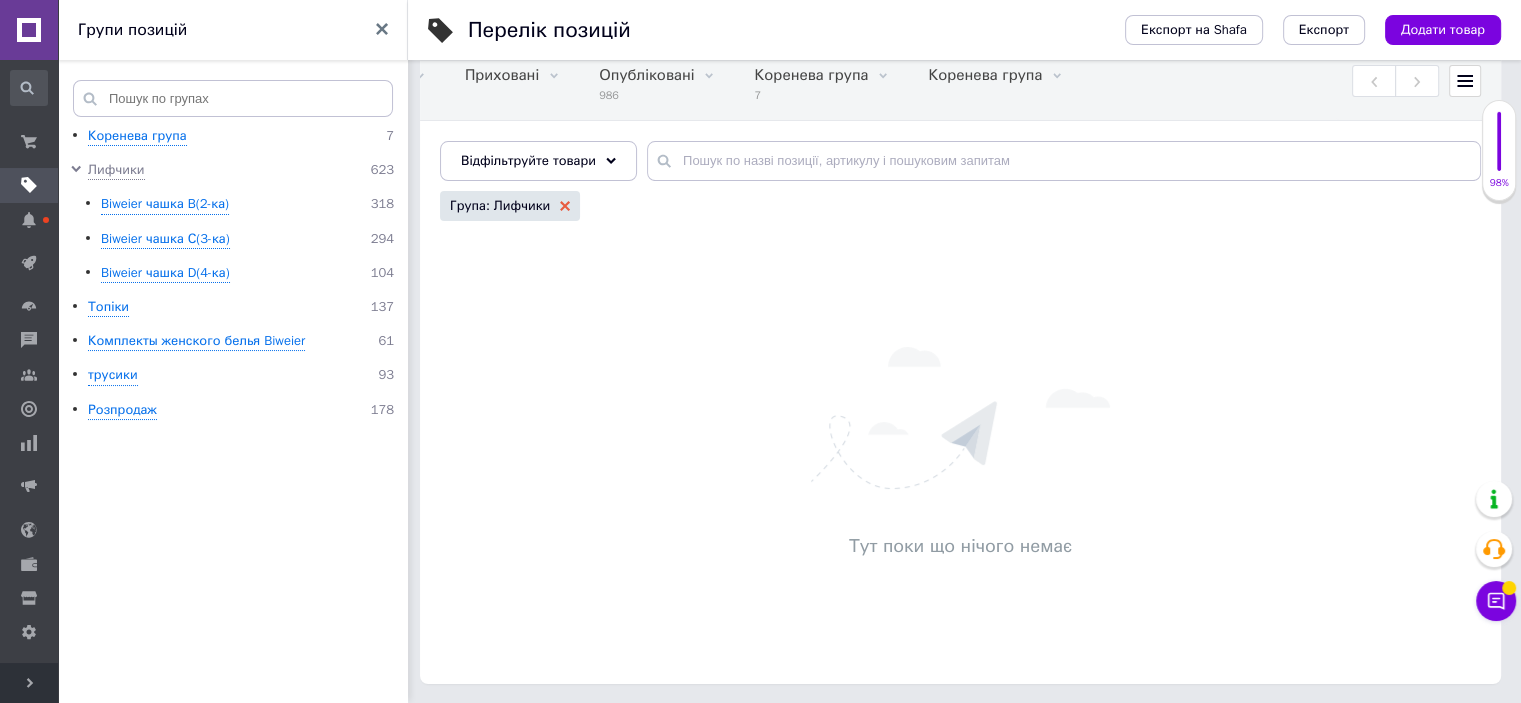 click 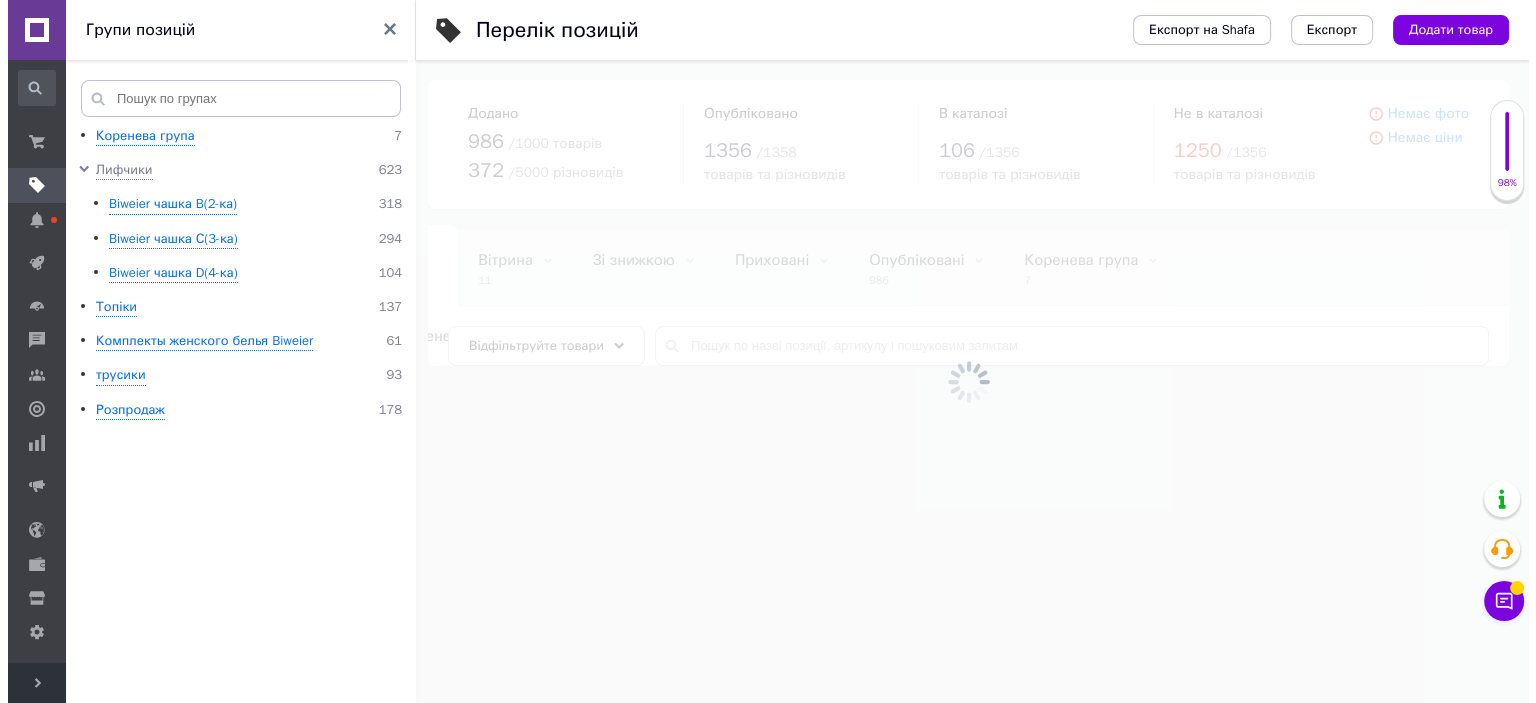 scroll, scrollTop: 0, scrollLeft: 0, axis: both 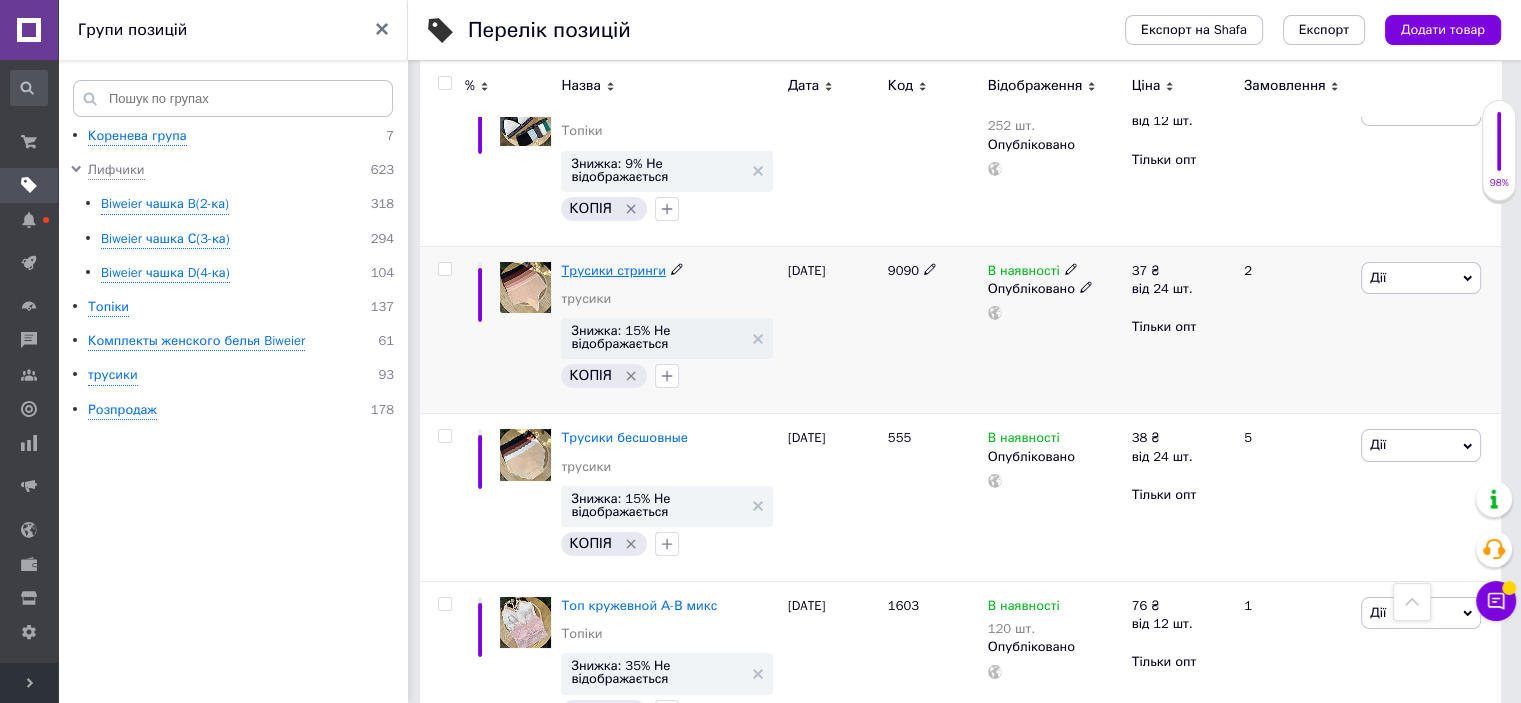 click on "Трусики стринги" at bounding box center (613, 270) 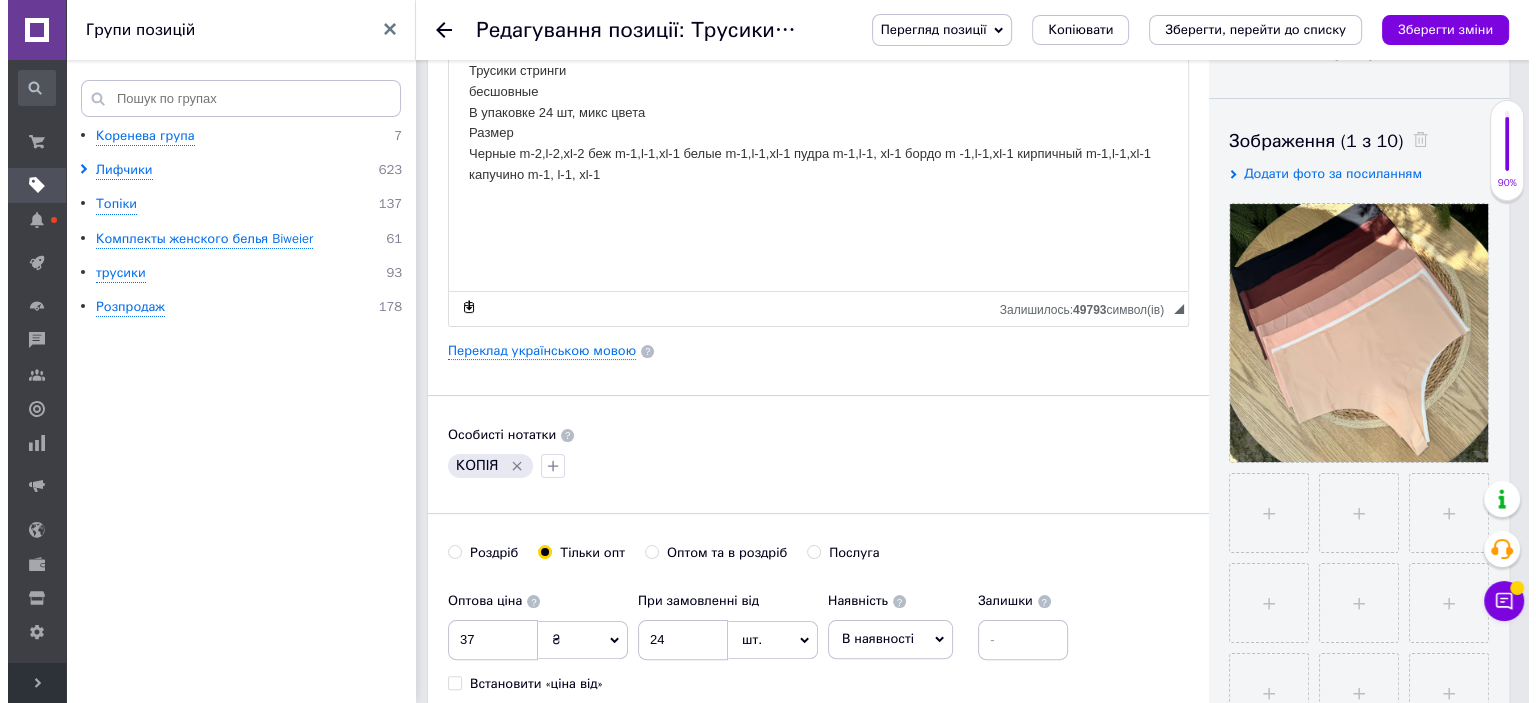scroll, scrollTop: 200, scrollLeft: 0, axis: vertical 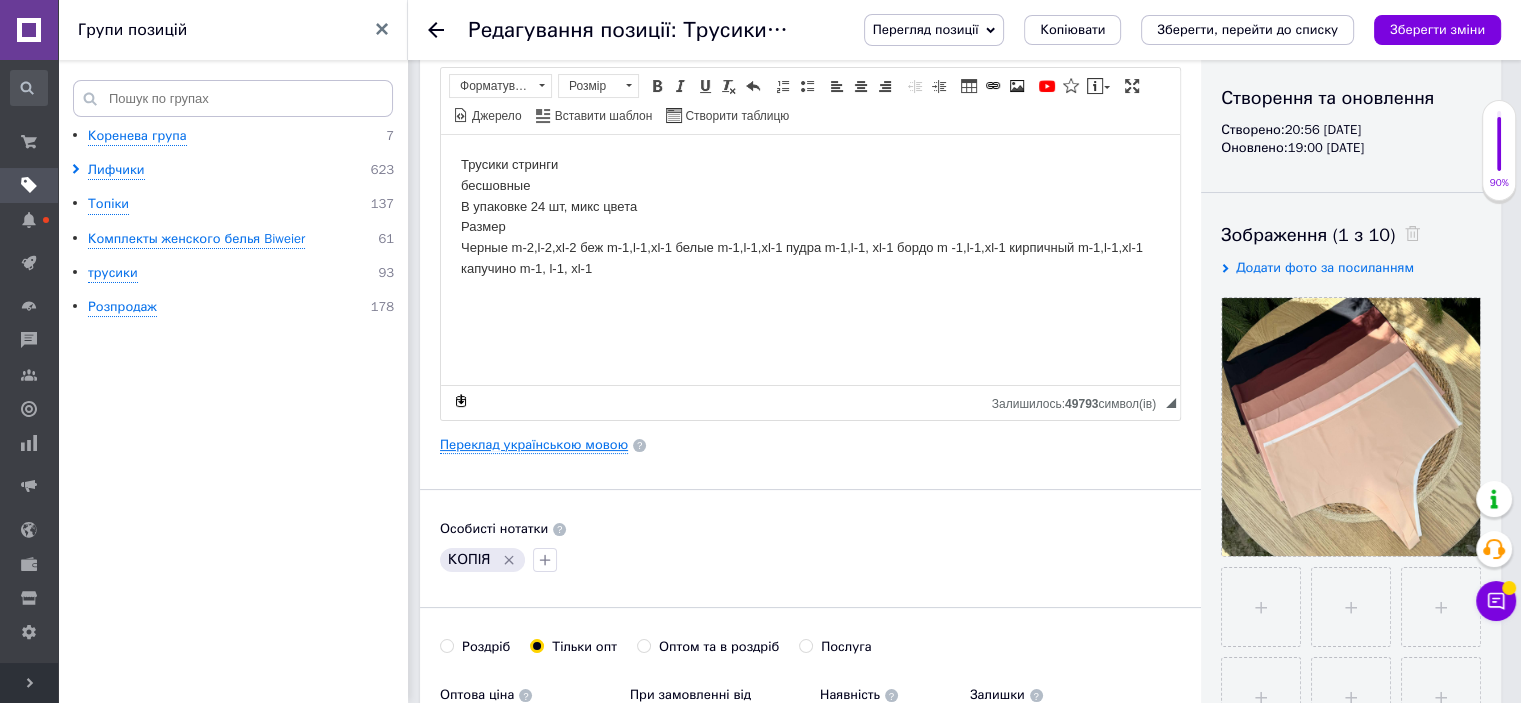 click on "Переклад українською мовою" at bounding box center (534, 445) 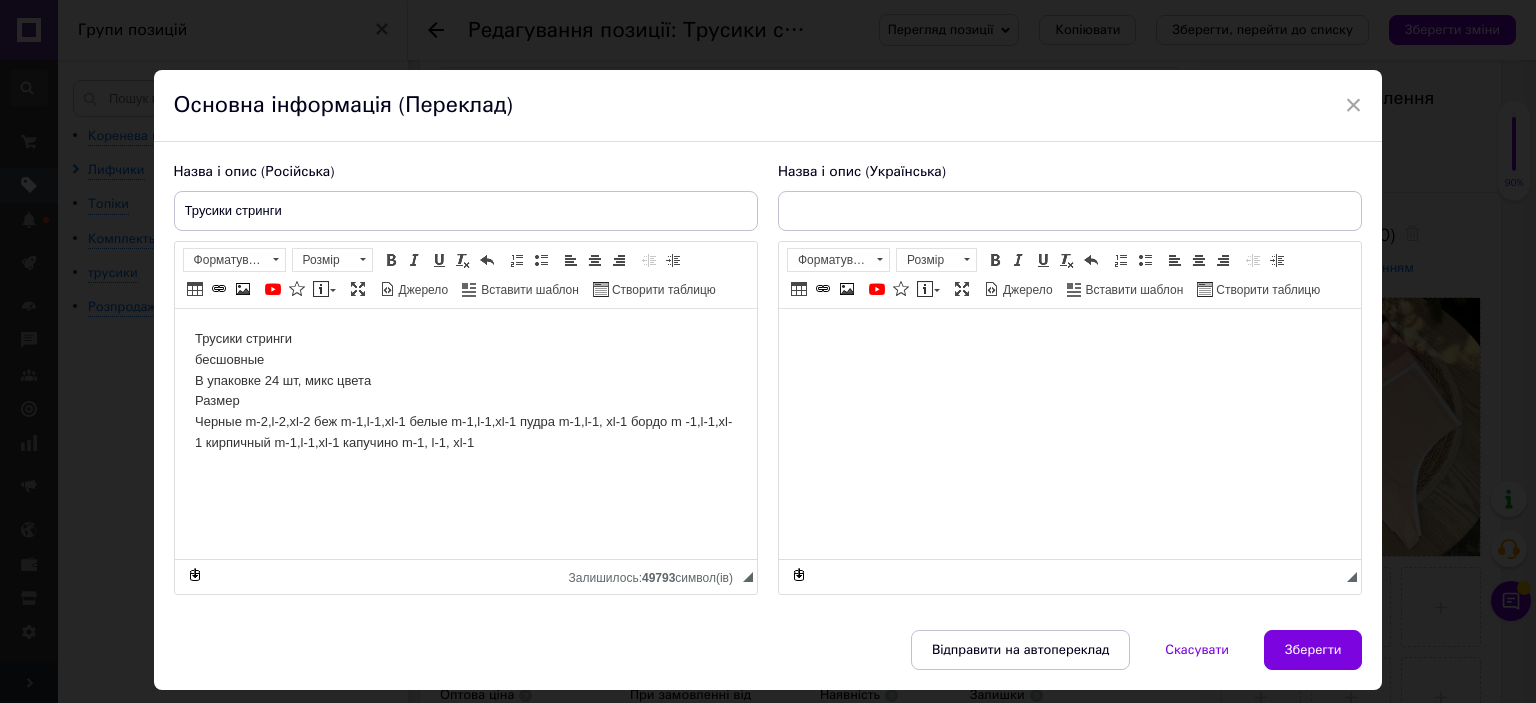 scroll, scrollTop: 0, scrollLeft: 0, axis: both 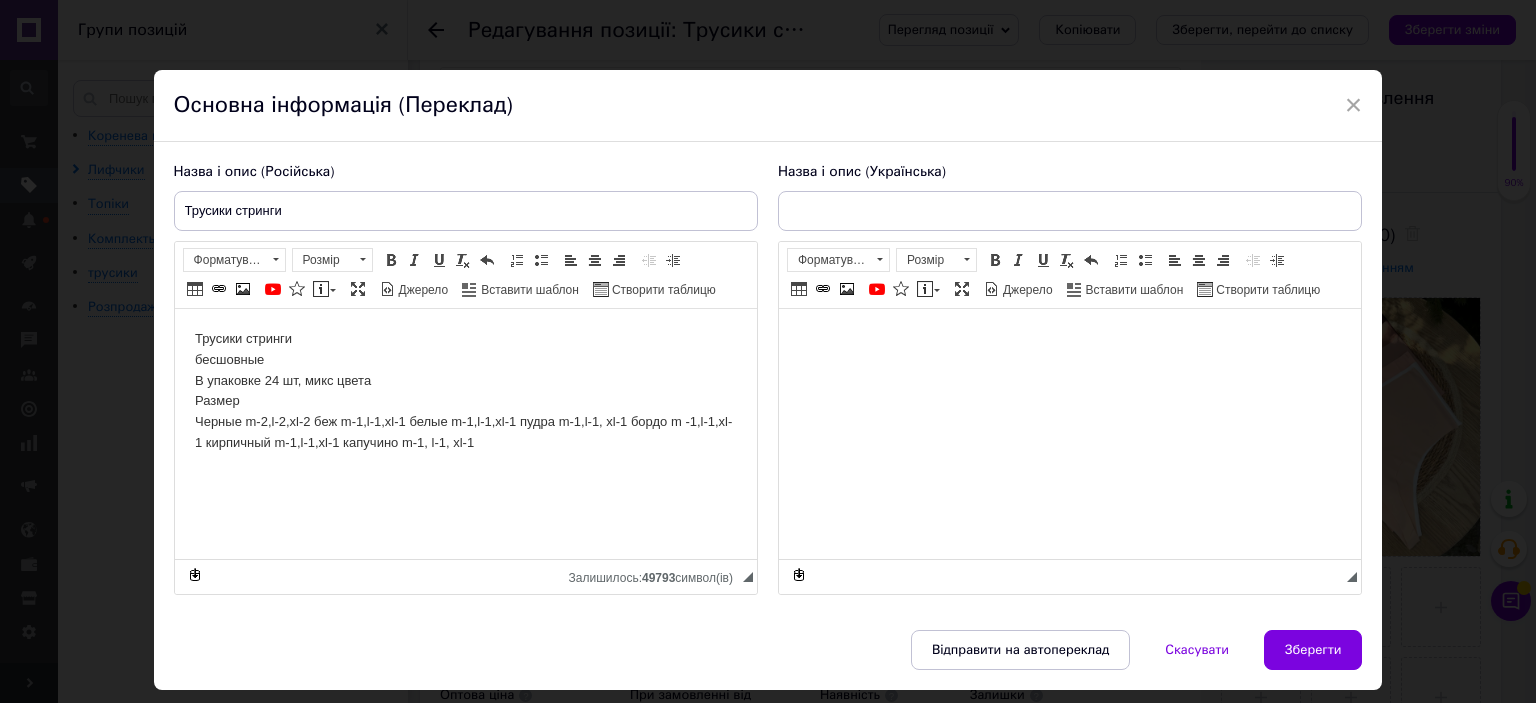 type on "Трусики стрінги" 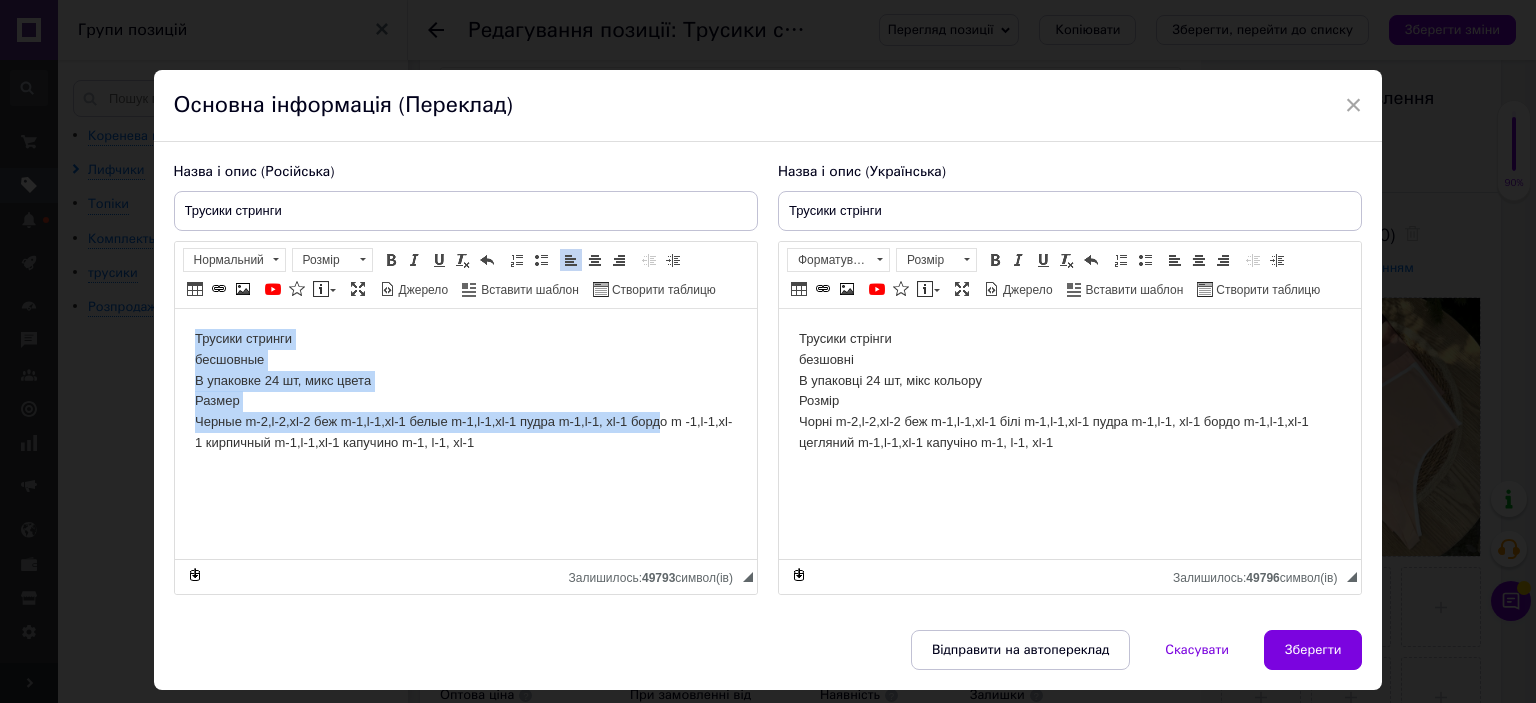 drag, startPoint x: 187, startPoint y: 334, endPoint x: 660, endPoint y: 426, distance: 481.86407 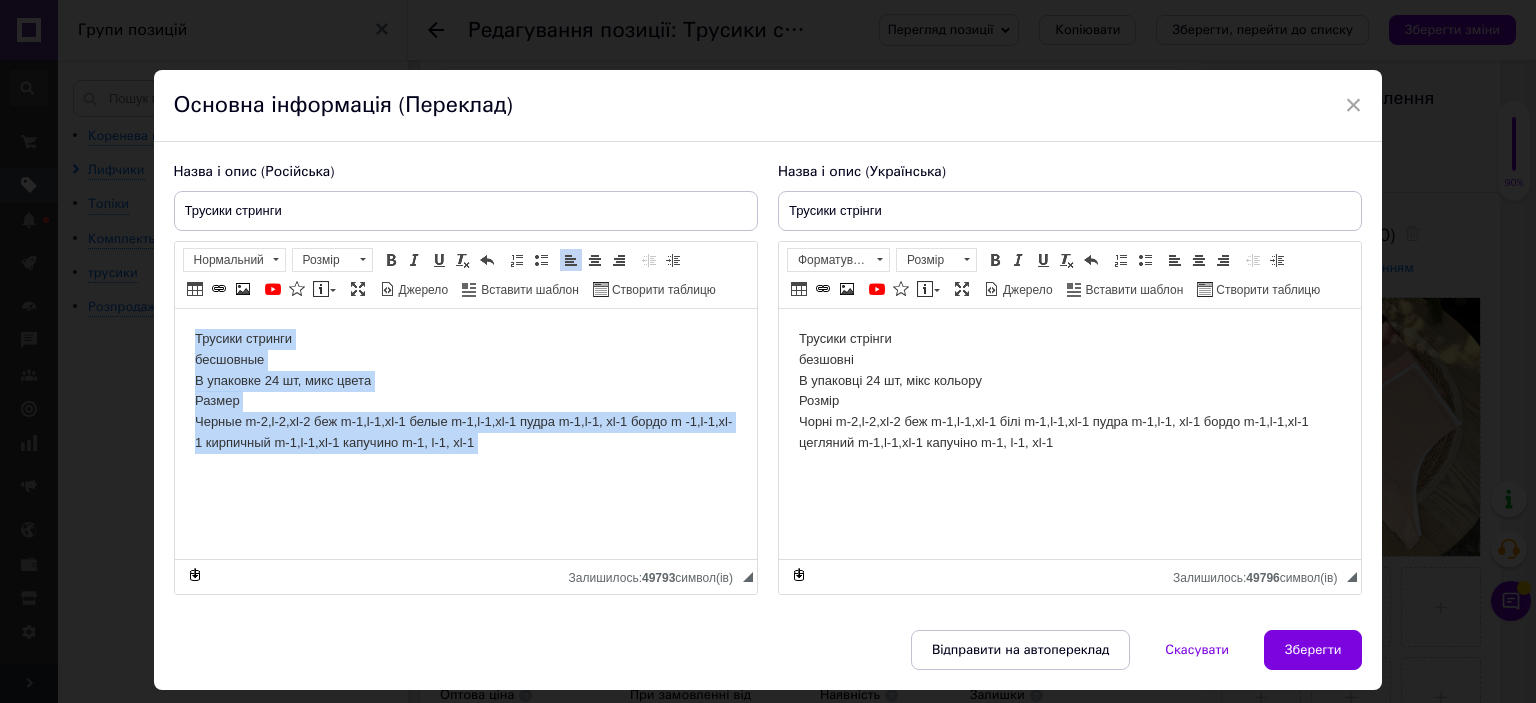 drag, startPoint x: 189, startPoint y: 334, endPoint x: 508, endPoint y: 451, distance: 339.77933 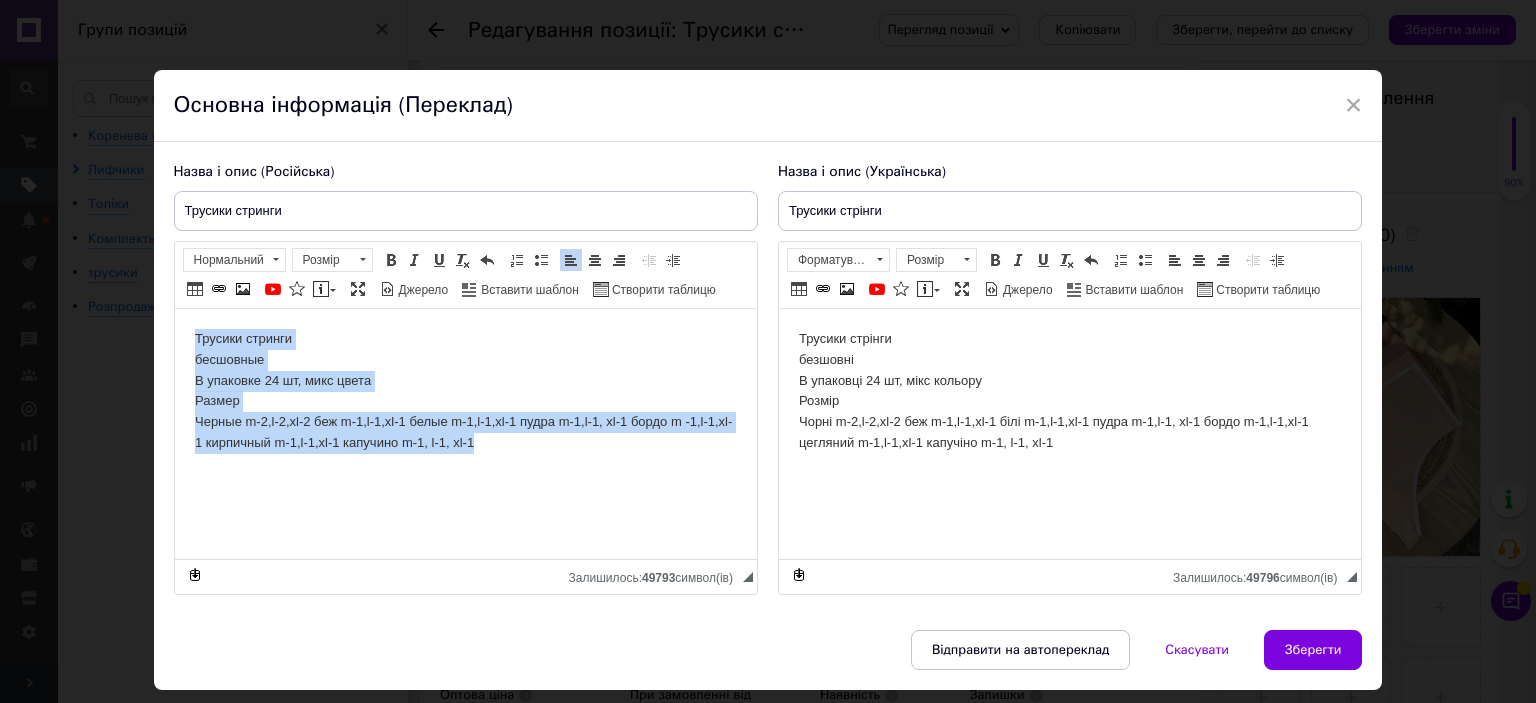 copy on "Трусики стринги  бесшовные В упаковке 24 шт, микс цвета Размер Черные m-2,l-2,xl-2 беж m-1,l-1,xl-1 белые m-1,l-1,xl-1 пудра m-1,l-1, xl-1 бордо m -1,l-1,xl-1 кирпичный m-1,l-1,xl-1 капучино m-1, l-1, xl-1" 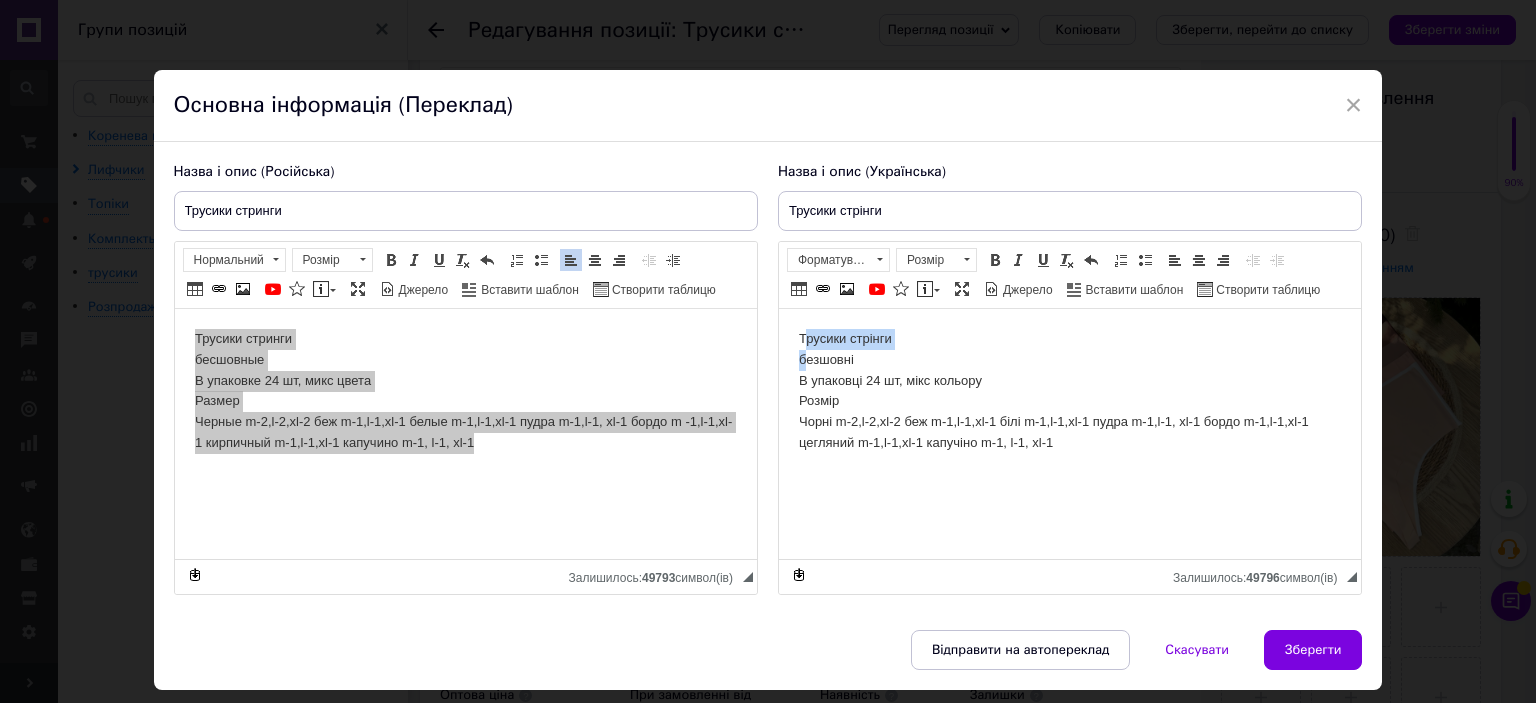 drag, startPoint x: 803, startPoint y: 332, endPoint x: 805, endPoint y: 350, distance: 18.110771 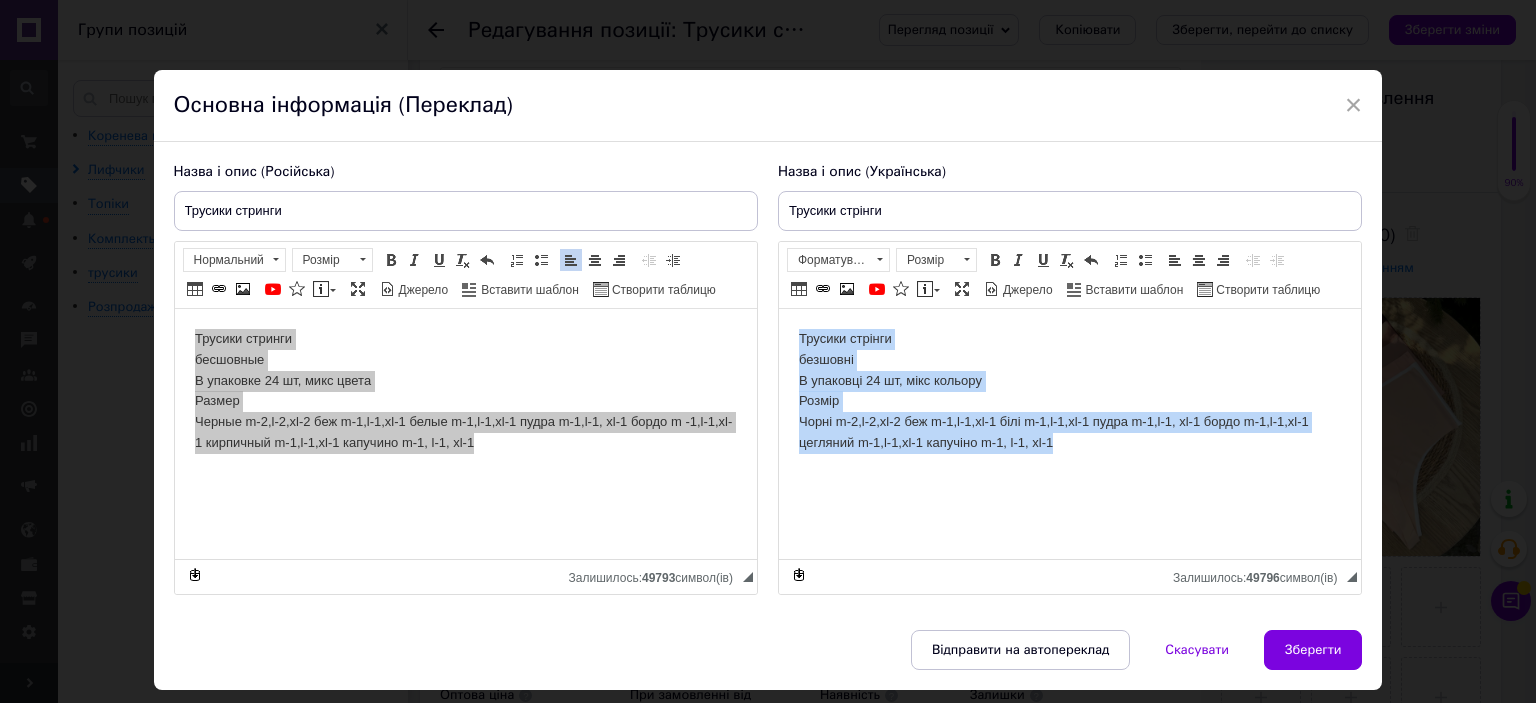 drag, startPoint x: 796, startPoint y: 330, endPoint x: 1138, endPoint y: 433, distance: 357.1736 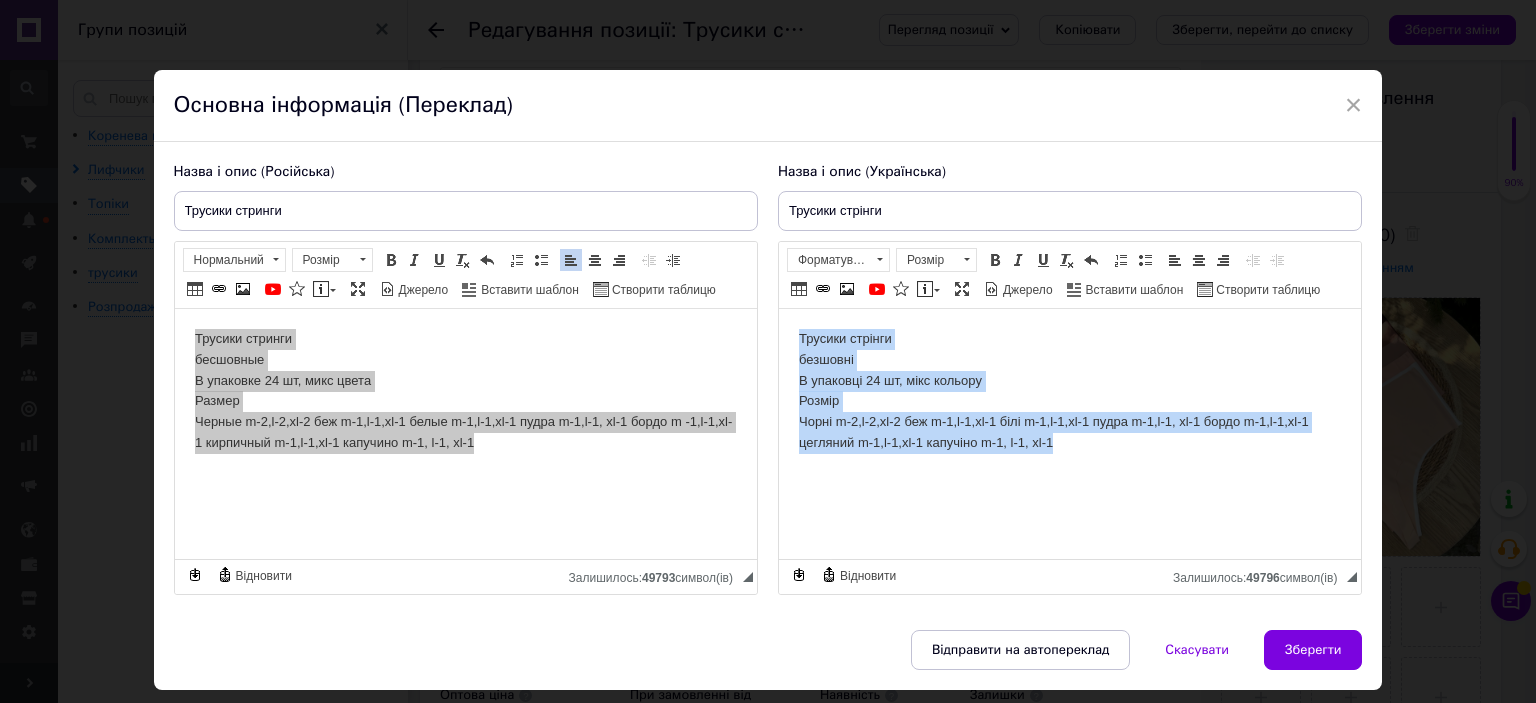 copy on "Трусики стрінги  безшовні В упаковці 24 шт, мікс кольору Розмір Чорні m-2,l-2,xl-2 беж m-1,l-1,xl-1 білі m-1,l-1,xl-1 пудра m-1,l-1, xl-1 бордо m-1,l-1,xl-1 цегляний m-1,l-1,xl-1 капучіно m-1, l-1, xl-1" 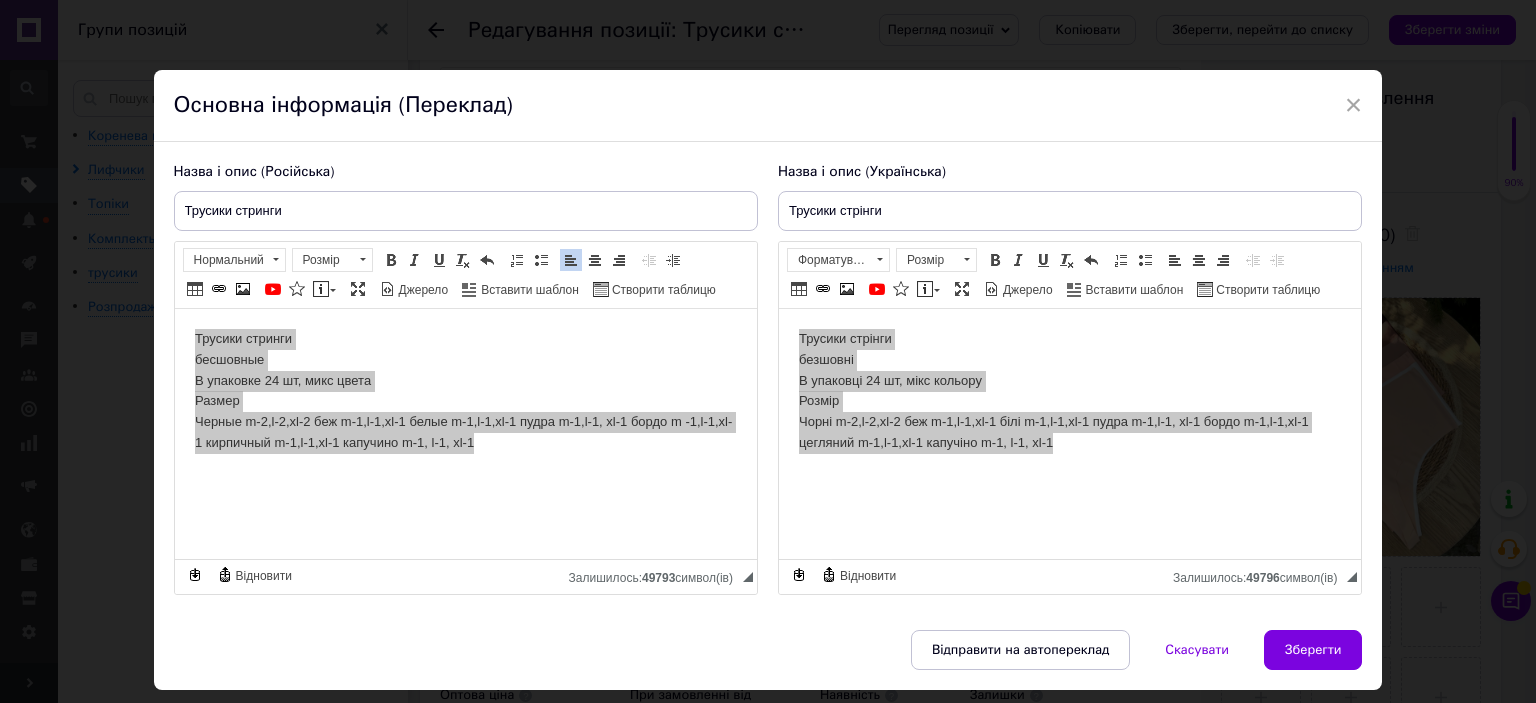 drag, startPoint x: 1339, startPoint y: 103, endPoint x: 1064, endPoint y: 95, distance: 275.11633 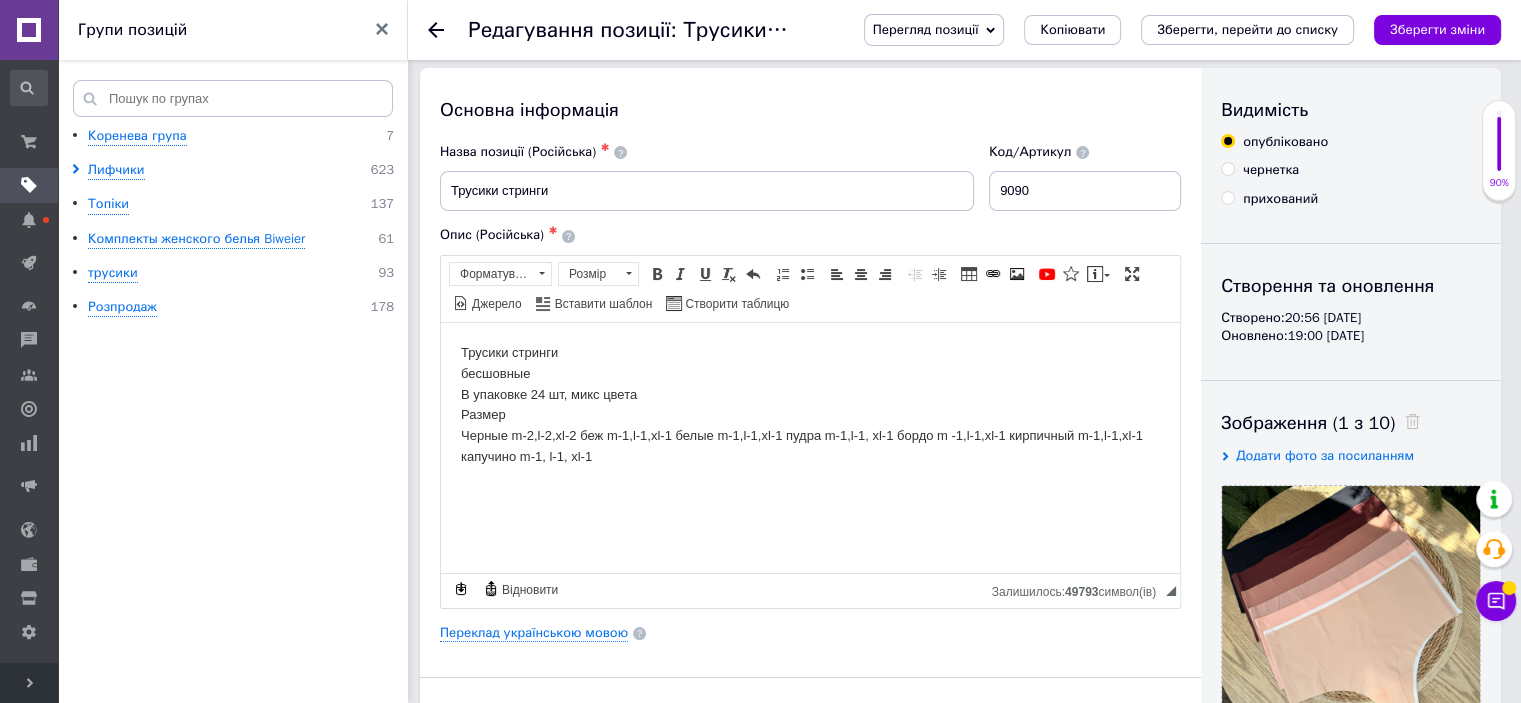 scroll, scrollTop: 0, scrollLeft: 0, axis: both 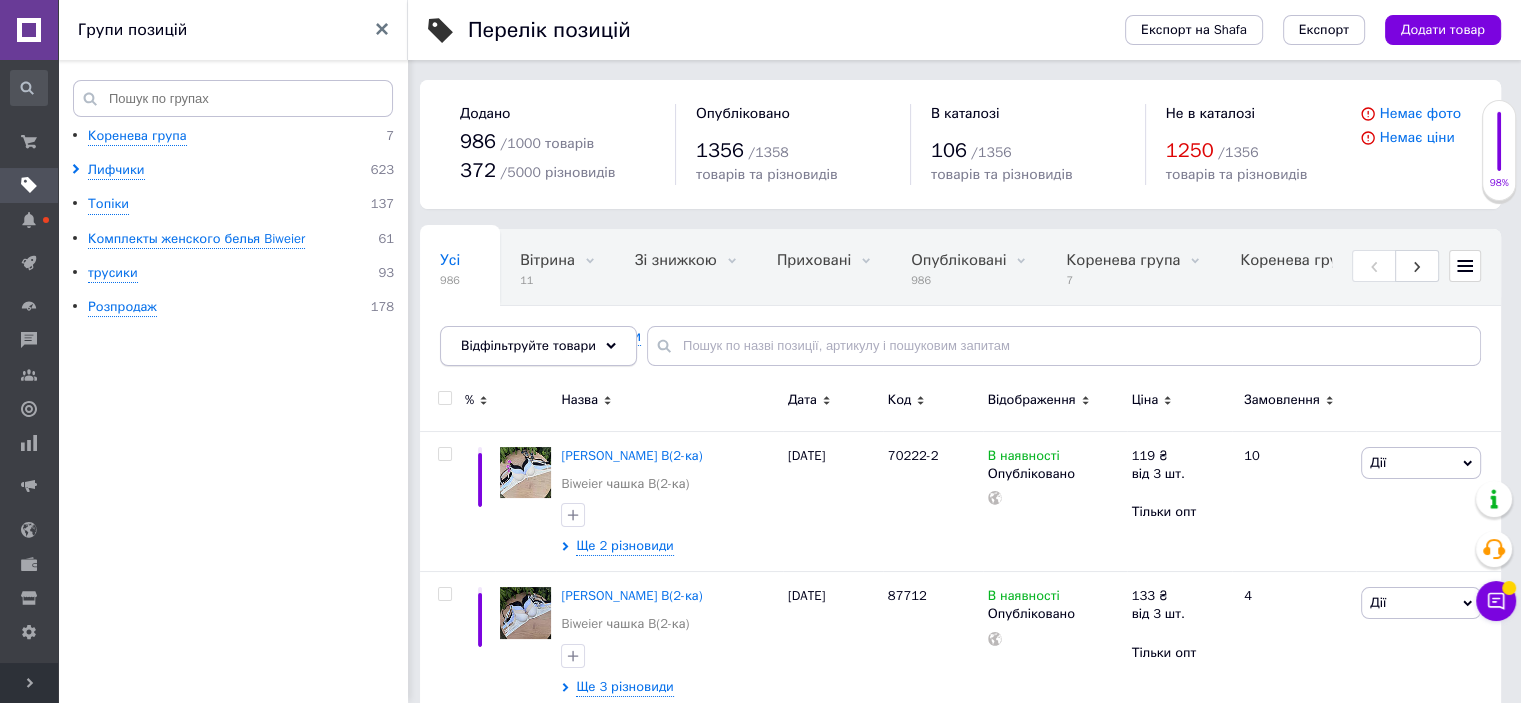 click on "Відфільтруйте товари" at bounding box center (528, 345) 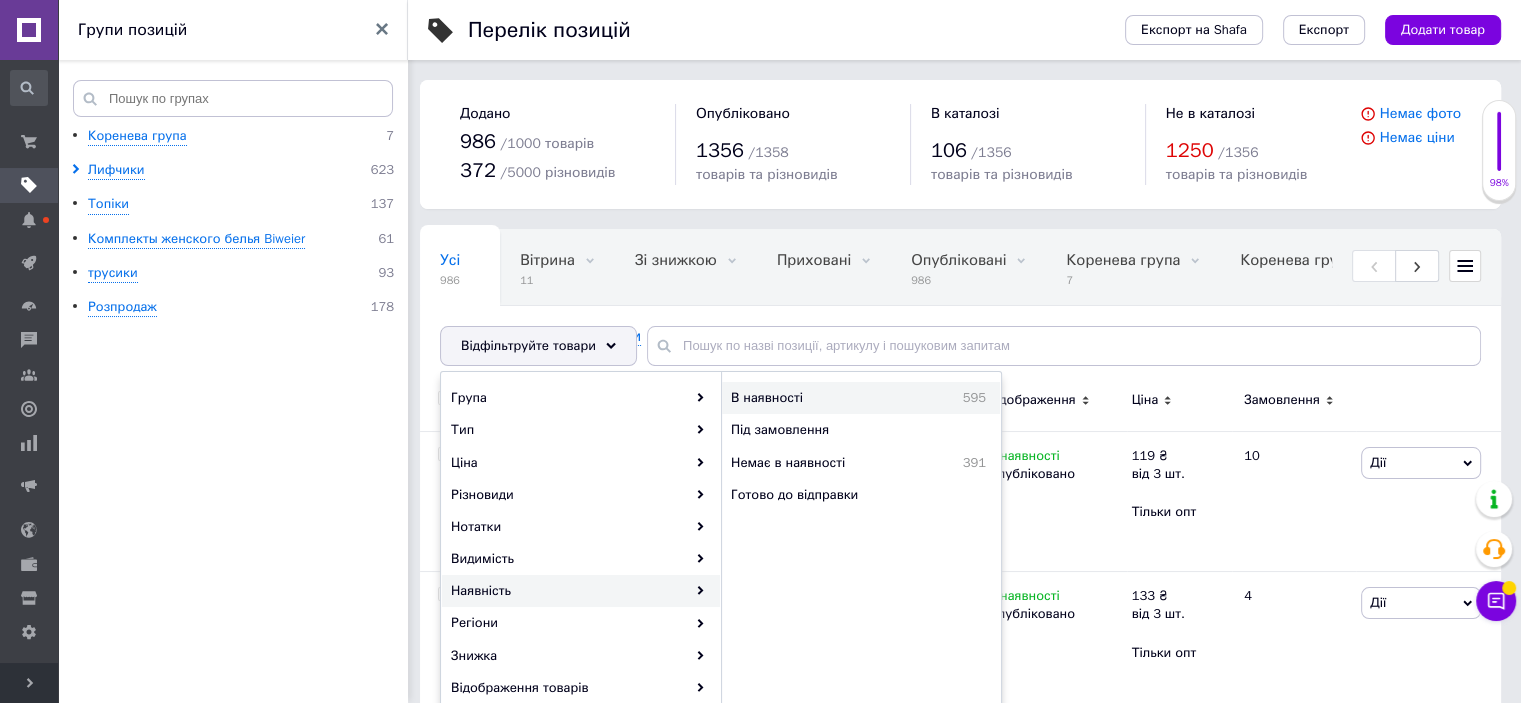 click on "В наявності" at bounding box center [818, 398] 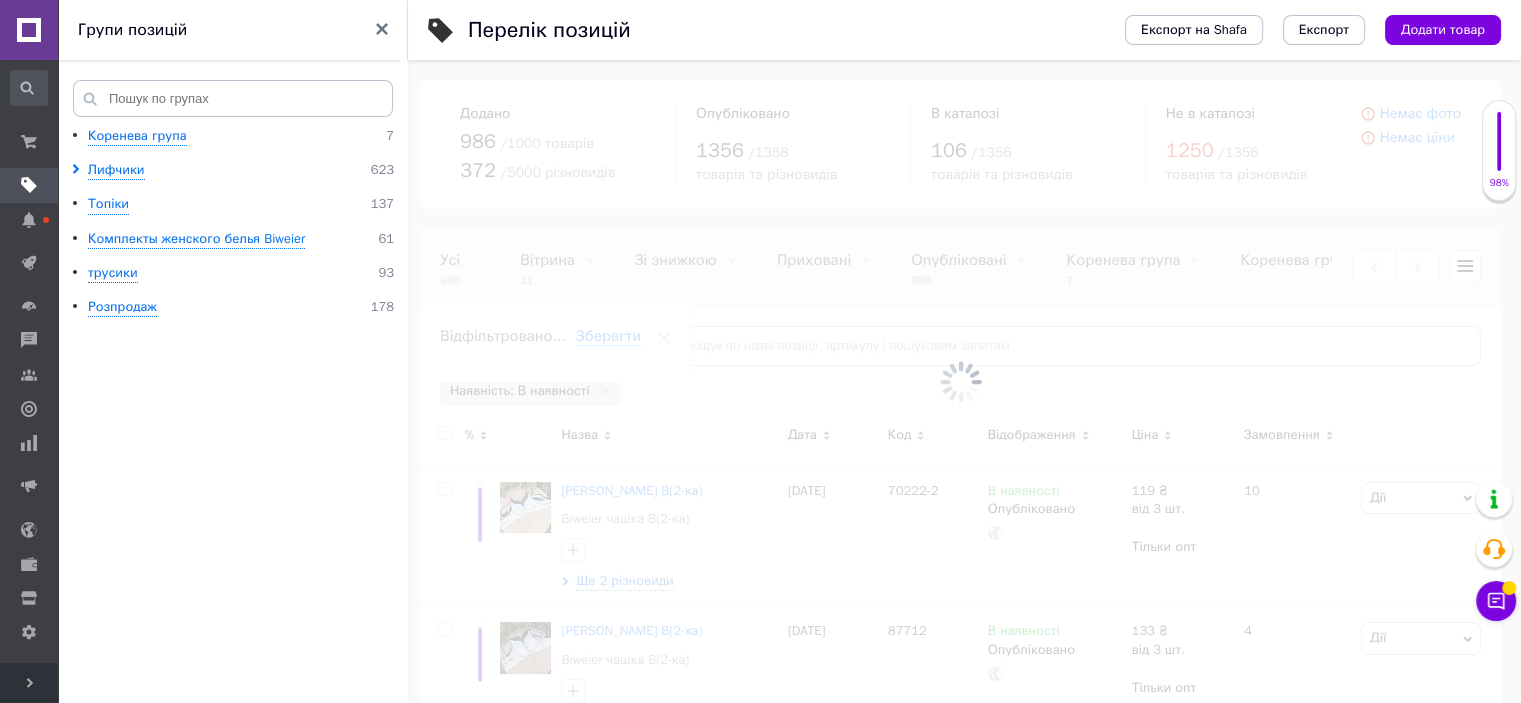 scroll, scrollTop: 0, scrollLeft: 312, axis: horizontal 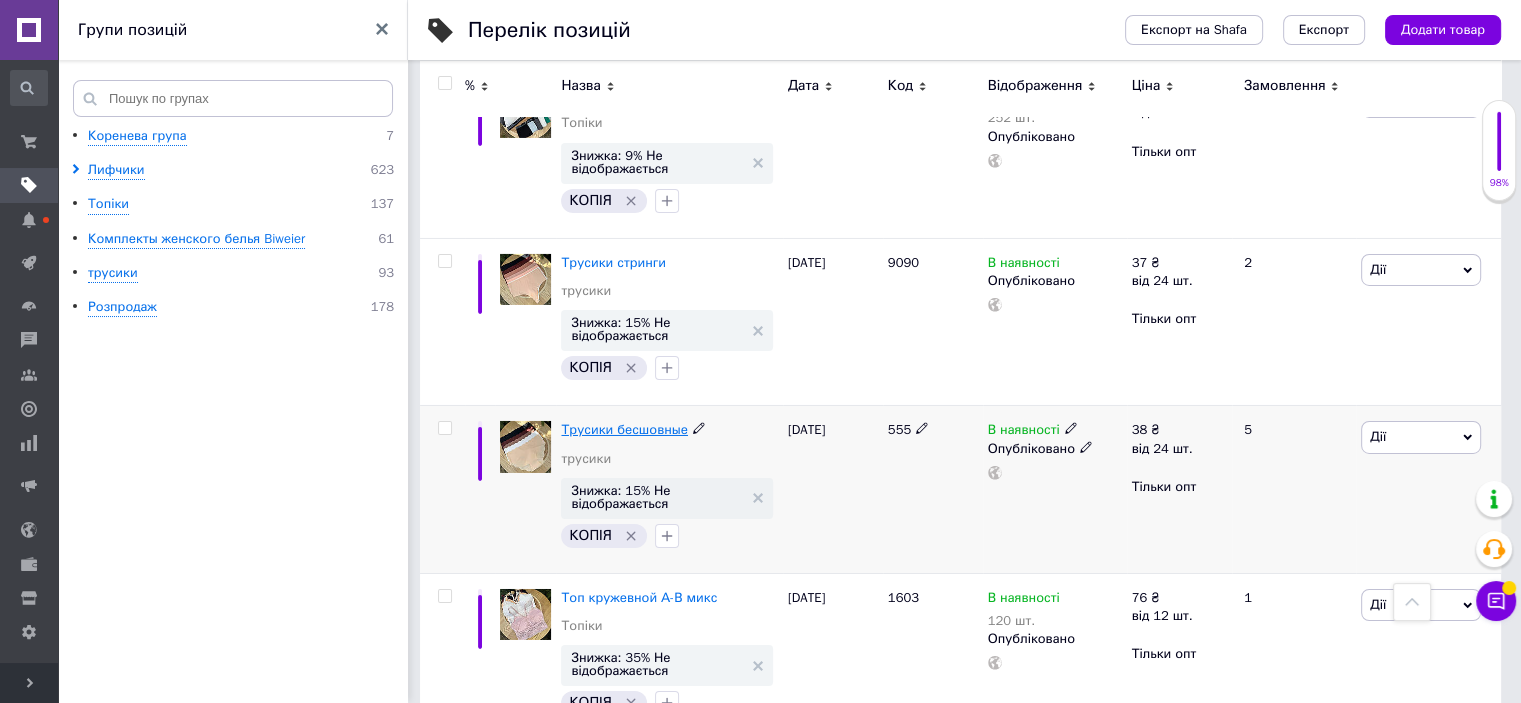 click on "Трусики бесшовные" at bounding box center [624, 429] 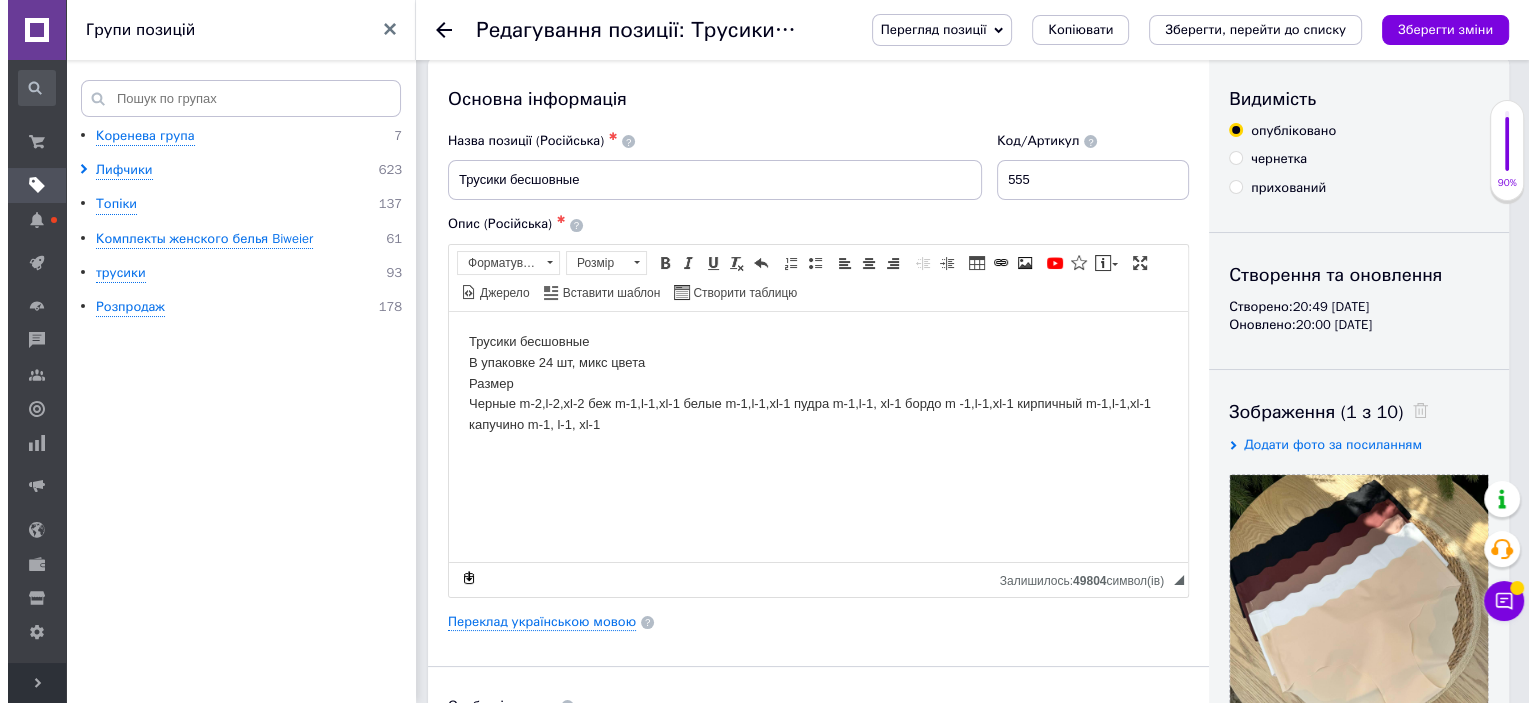 scroll, scrollTop: 100, scrollLeft: 0, axis: vertical 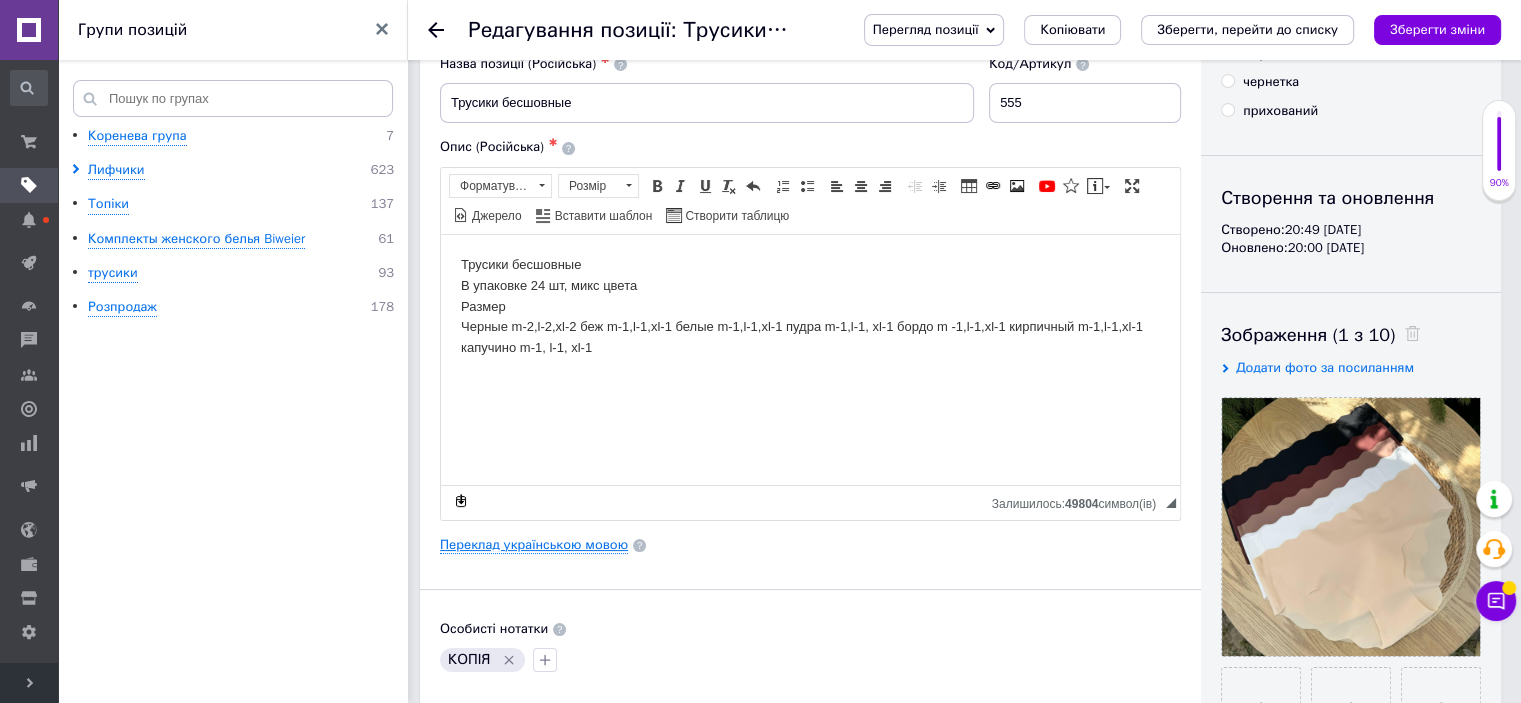 click on "Переклад українською мовою" at bounding box center [534, 545] 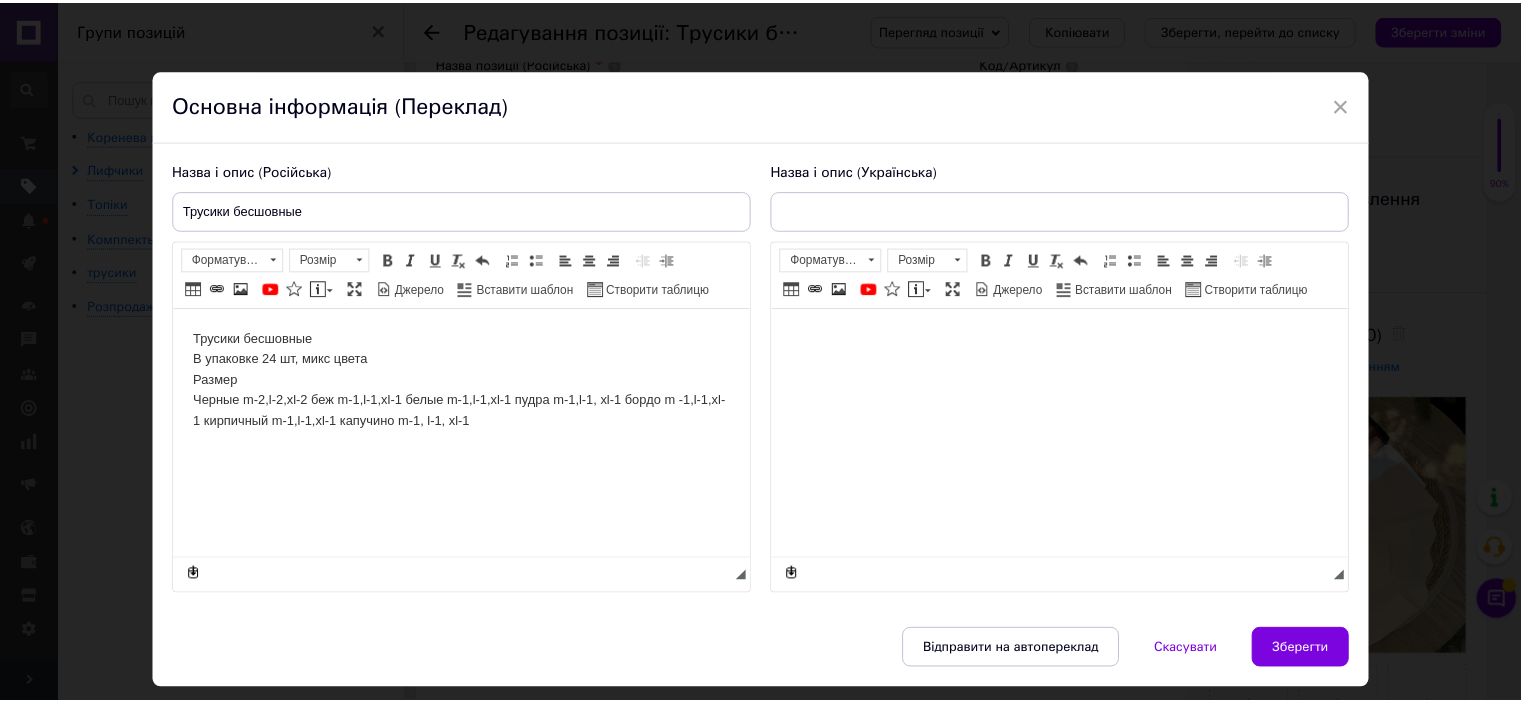 scroll, scrollTop: 0, scrollLeft: 0, axis: both 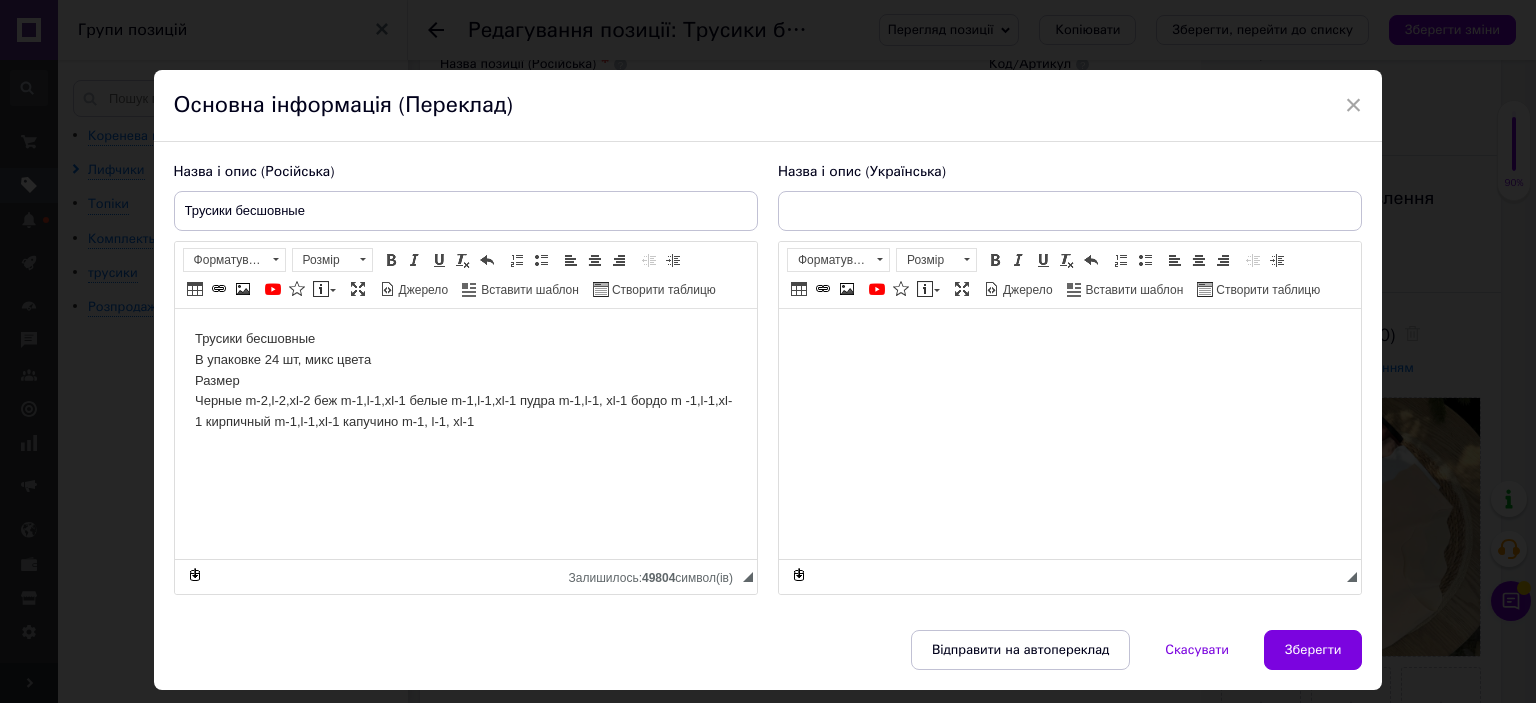 type on "Трусики безшовні" 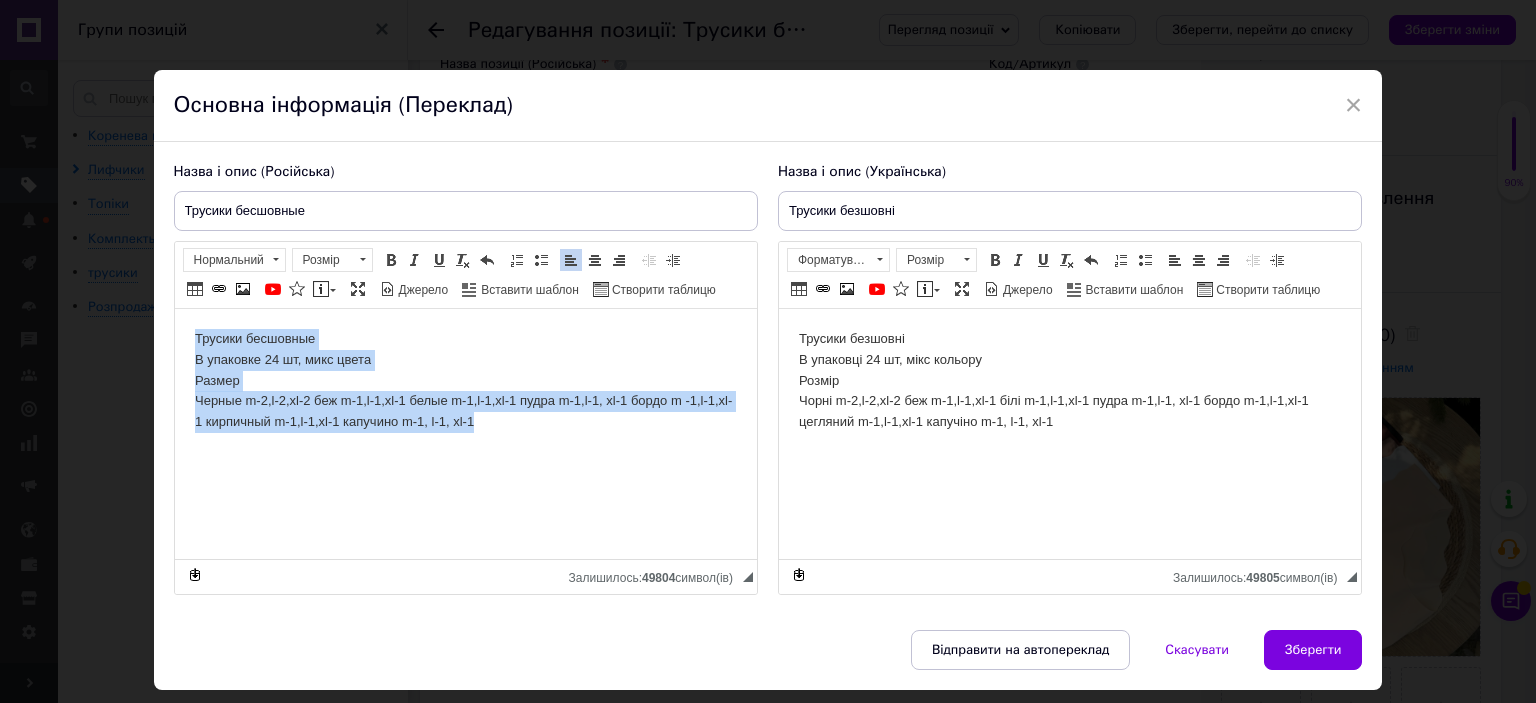 drag, startPoint x: 256, startPoint y: 355, endPoint x: 487, endPoint y: 448, distance: 249.01807 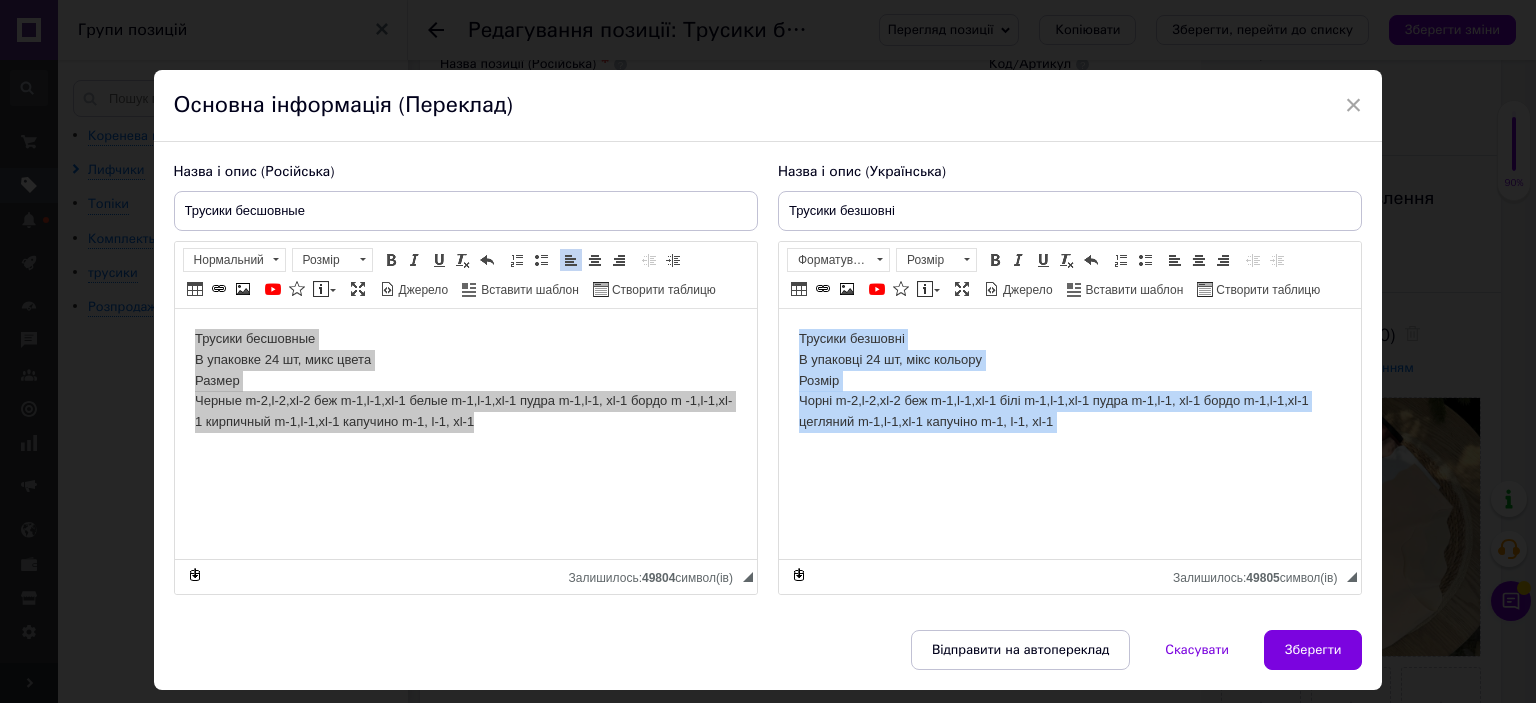 drag, startPoint x: 800, startPoint y: 345, endPoint x: 989, endPoint y: 456, distance: 219.18486 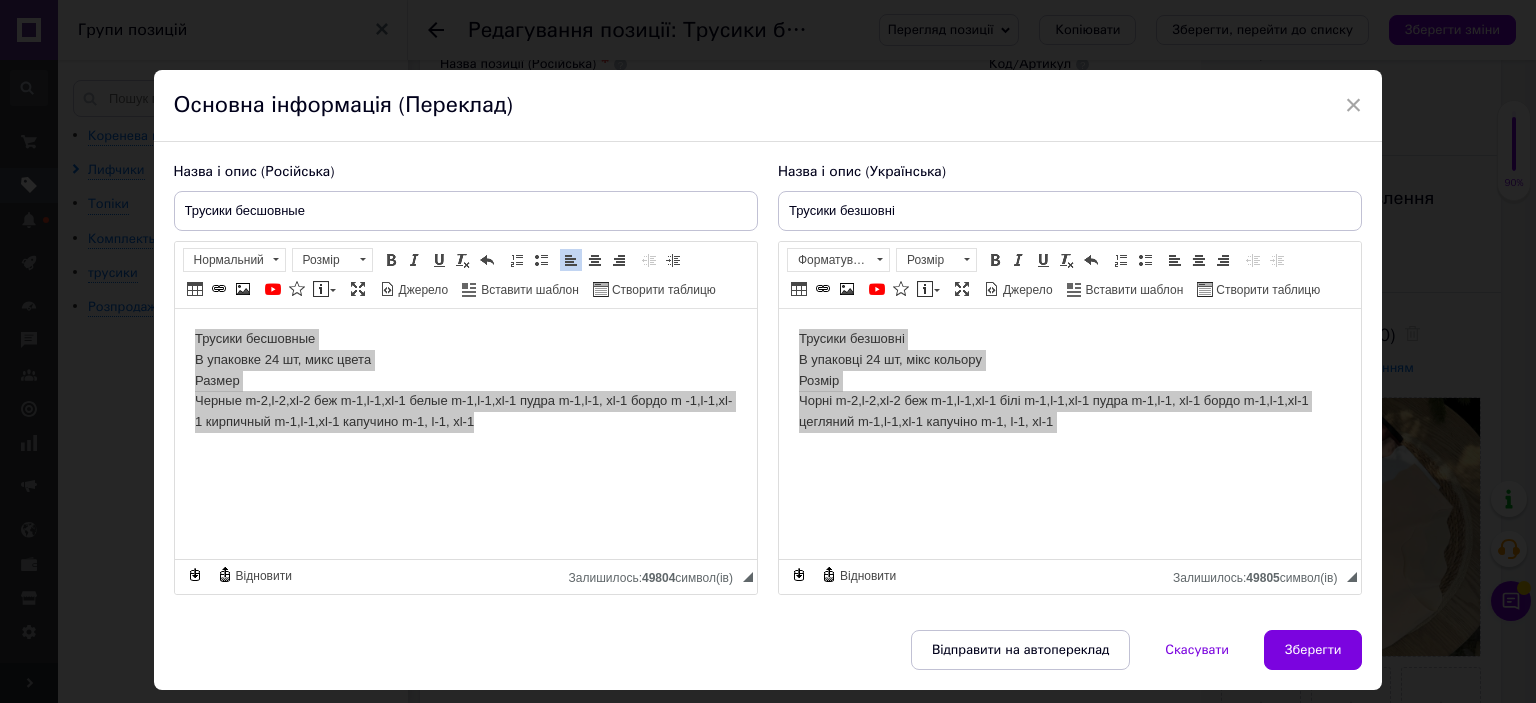click on "Основна інформація (Переклад)" at bounding box center (768, 106) 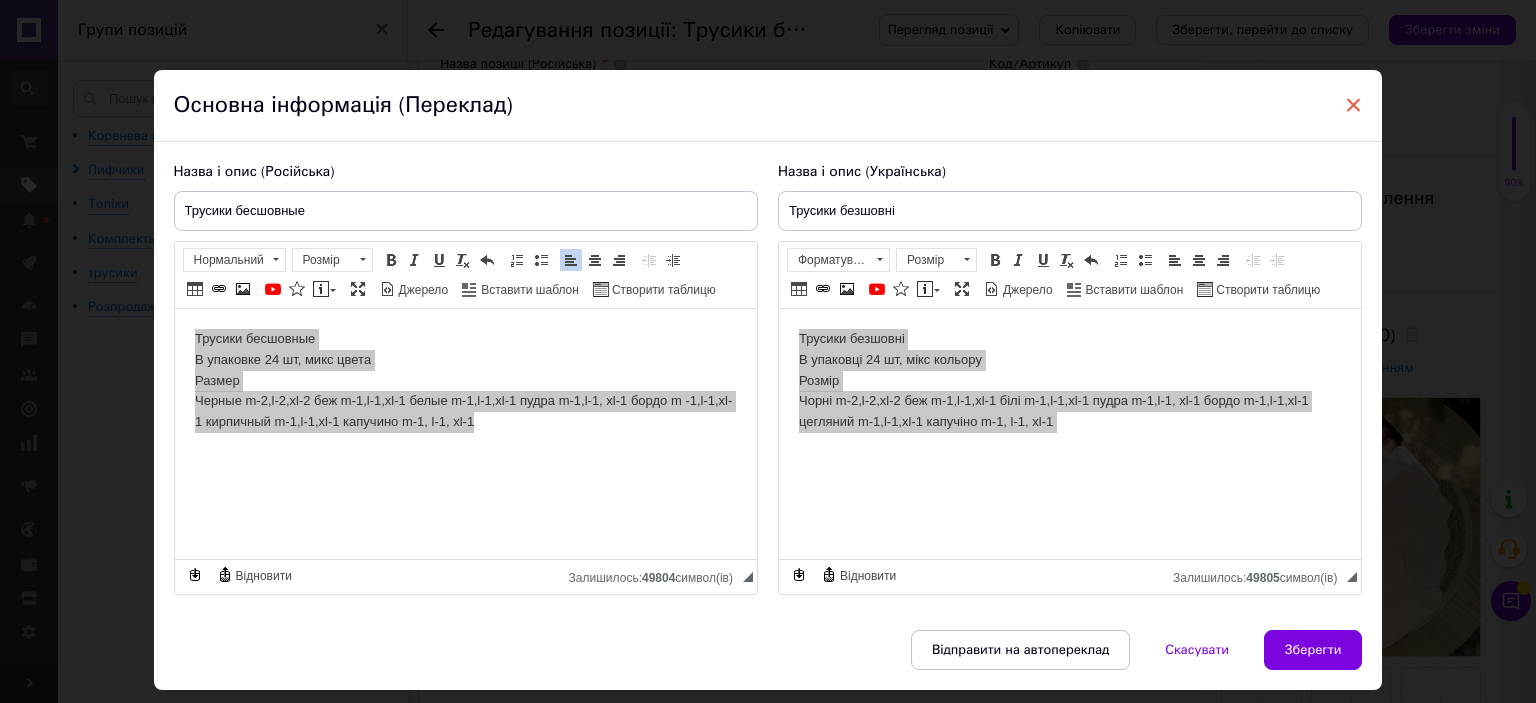 click on "×" at bounding box center [1354, 105] 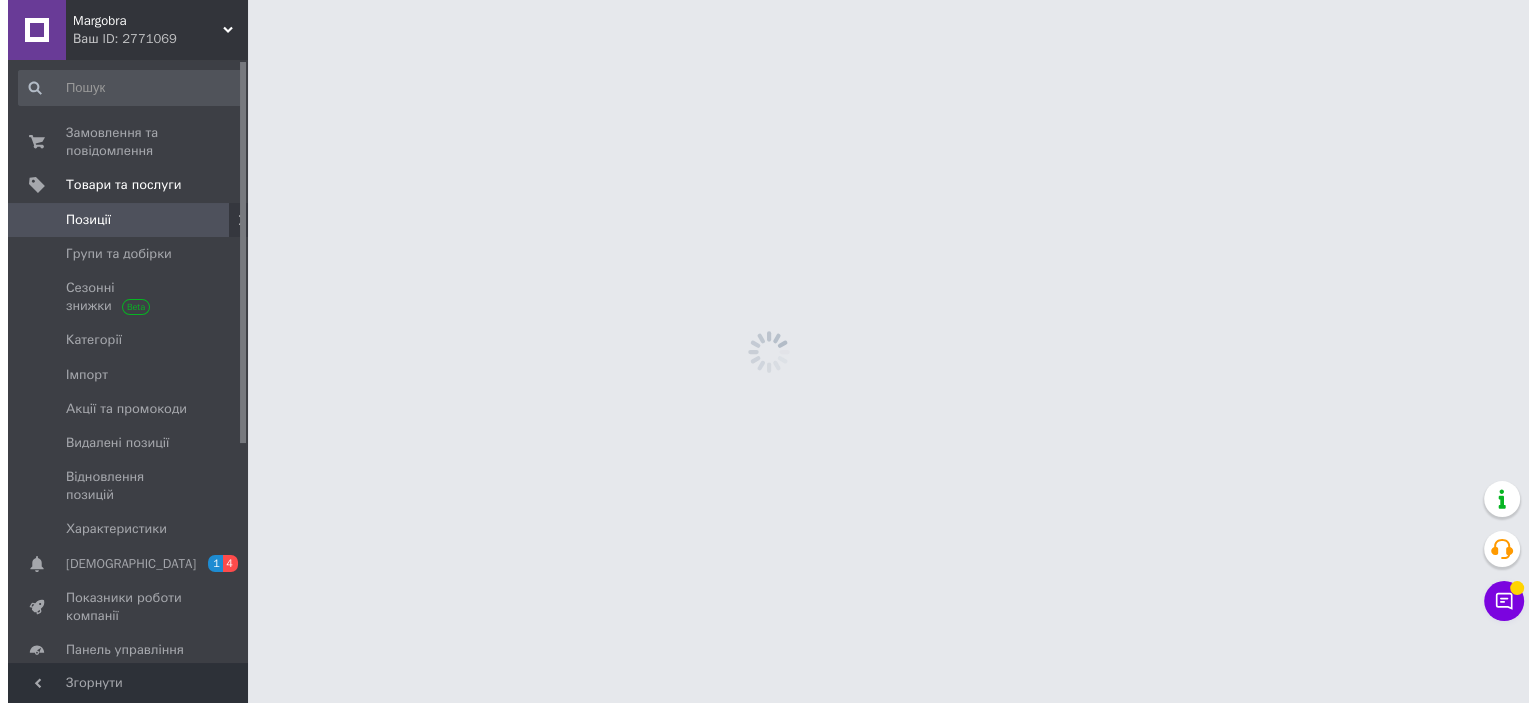 scroll, scrollTop: 0, scrollLeft: 0, axis: both 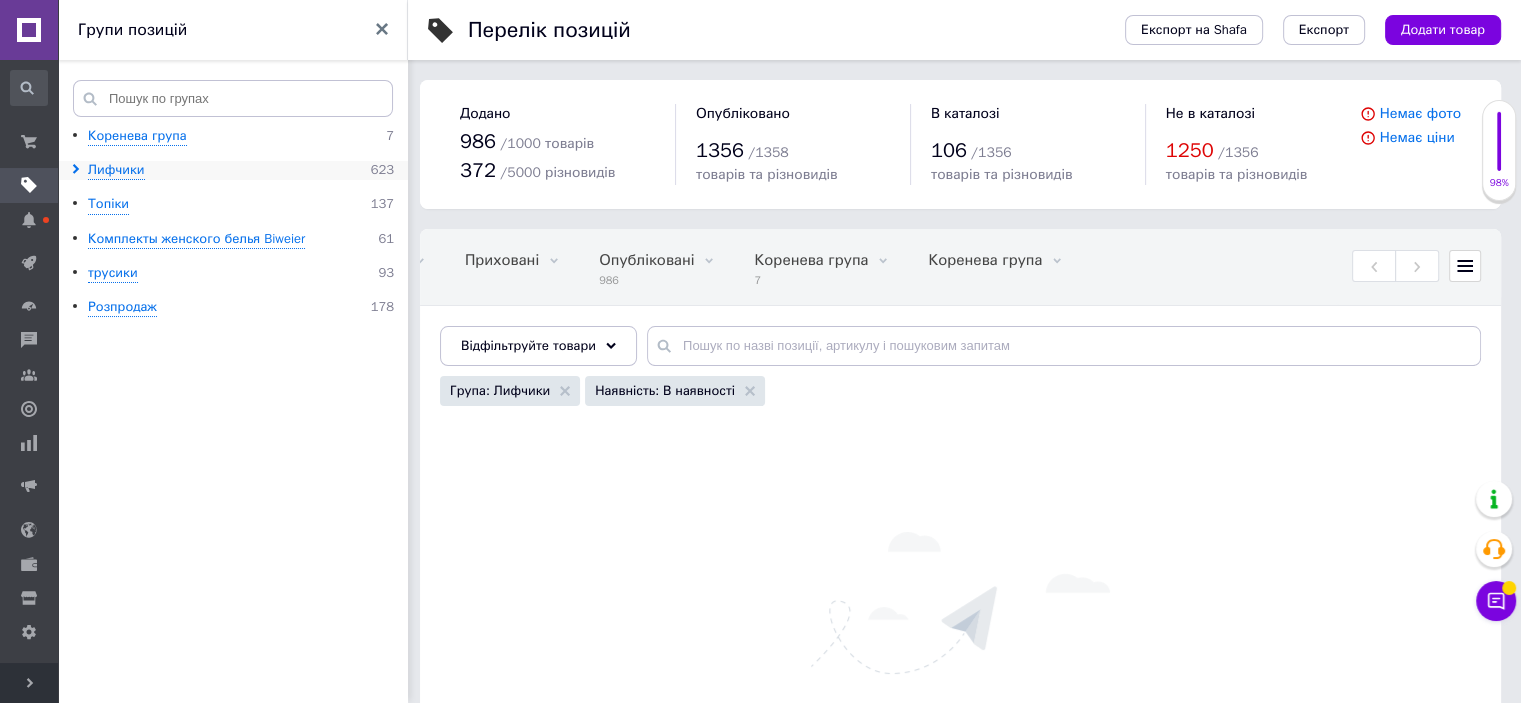 click on "Лифчики   623" at bounding box center (232, 170) 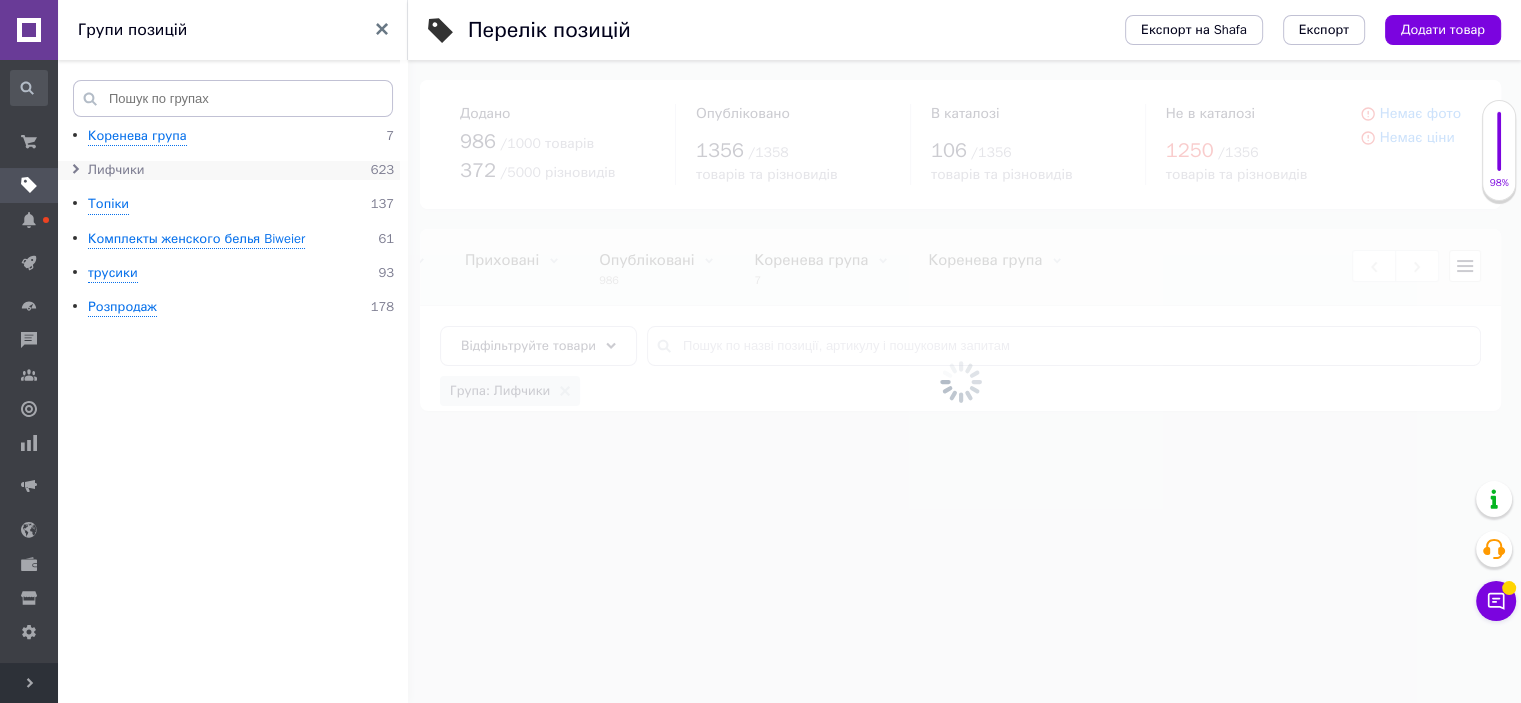 click on "Лифчики" at bounding box center (116, 170) 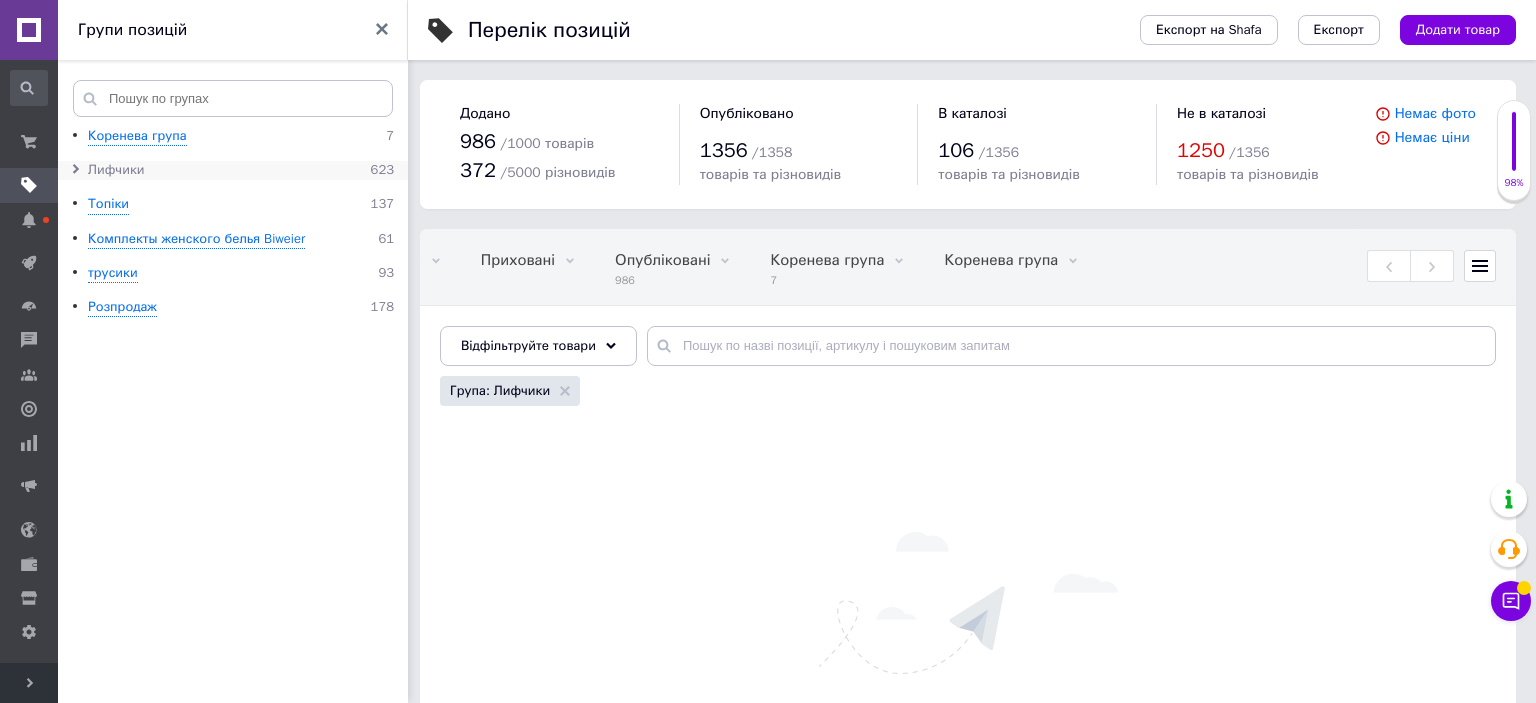 scroll, scrollTop: 0, scrollLeft: 312, axis: horizontal 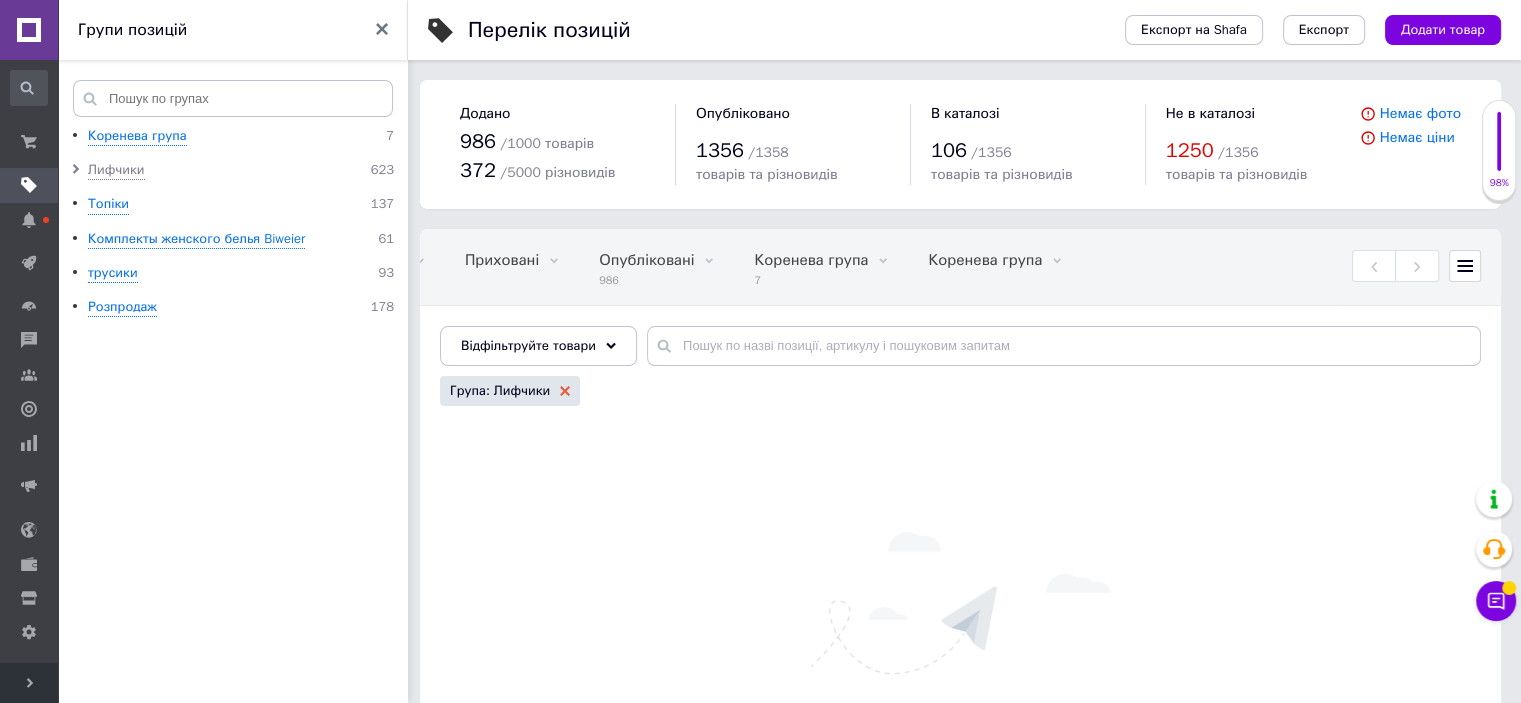 click on "Група: Лифчики" at bounding box center [510, 391] 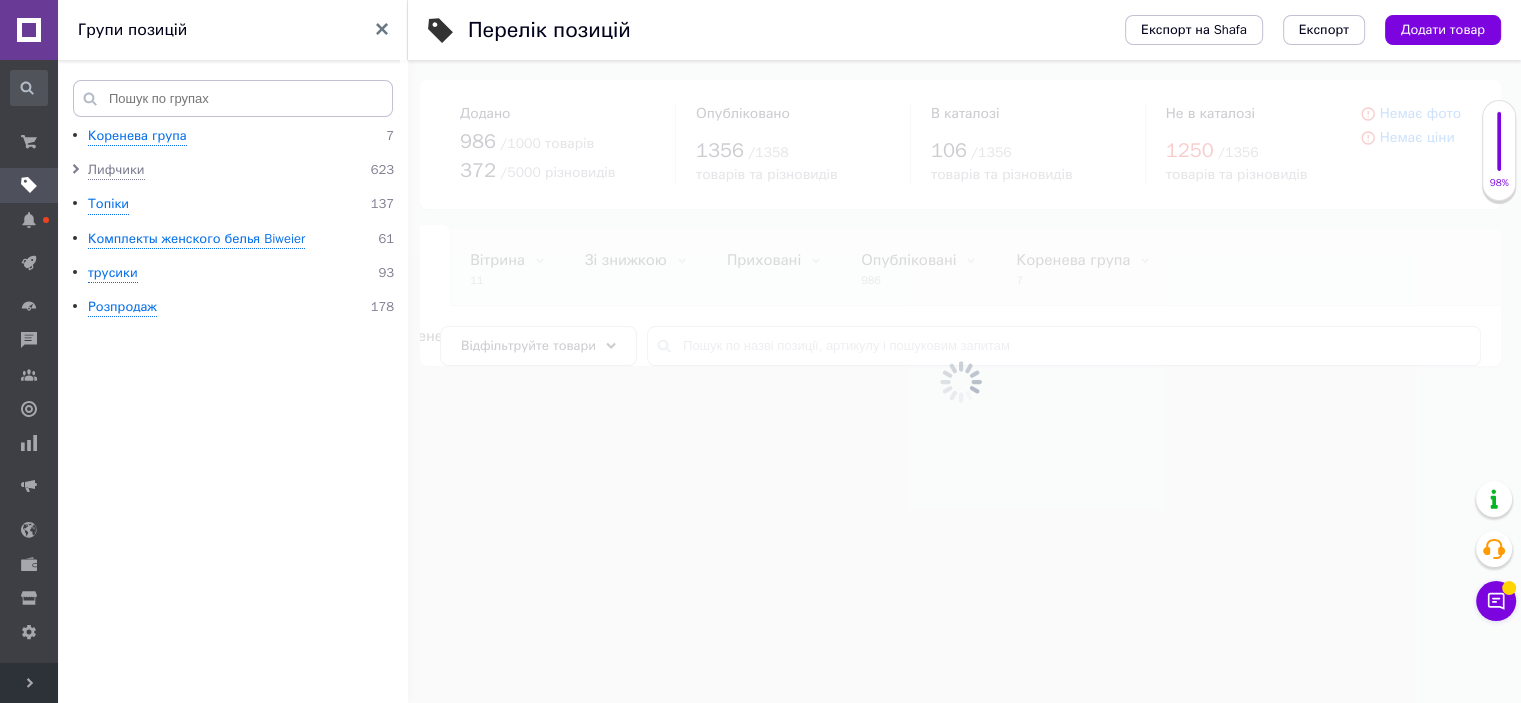scroll, scrollTop: 0, scrollLeft: 0, axis: both 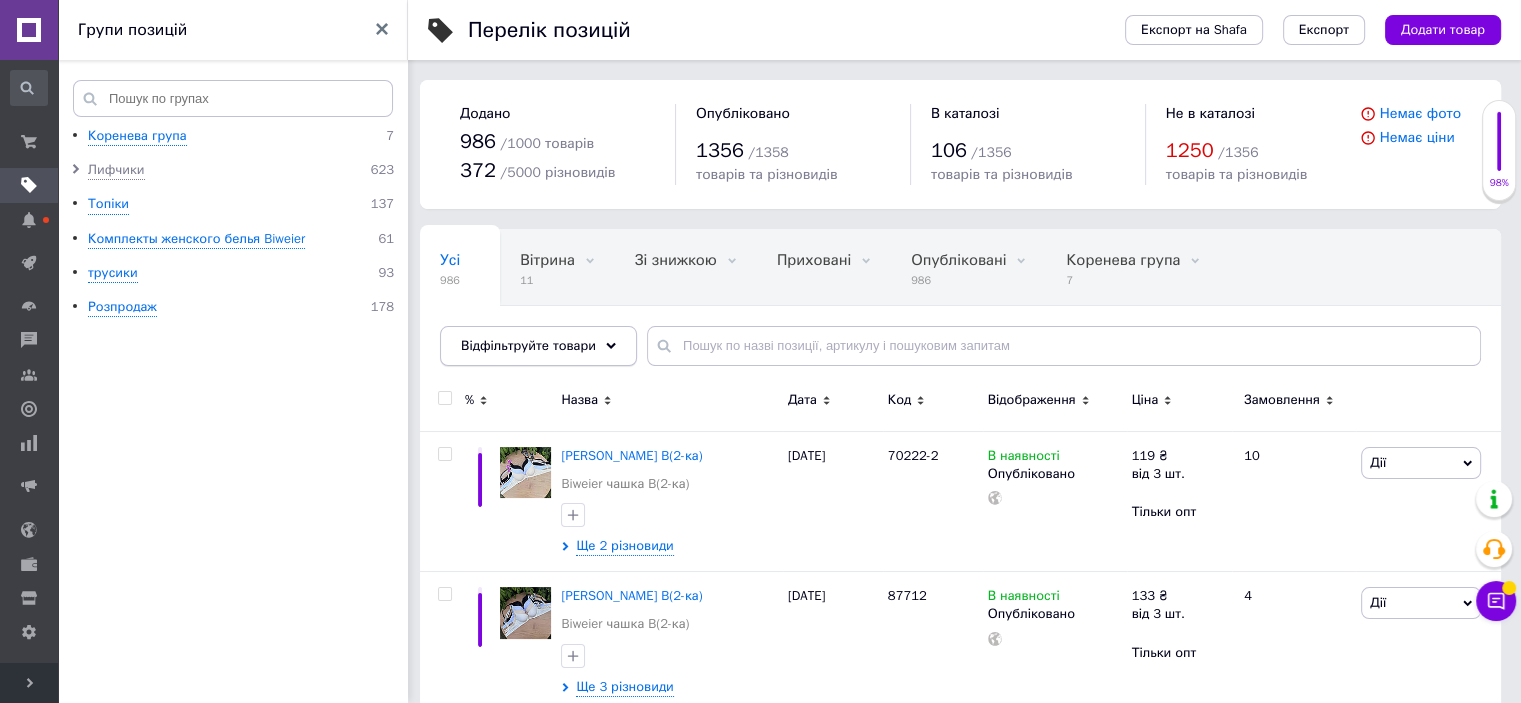click on "Відфільтруйте товари" at bounding box center [538, 346] 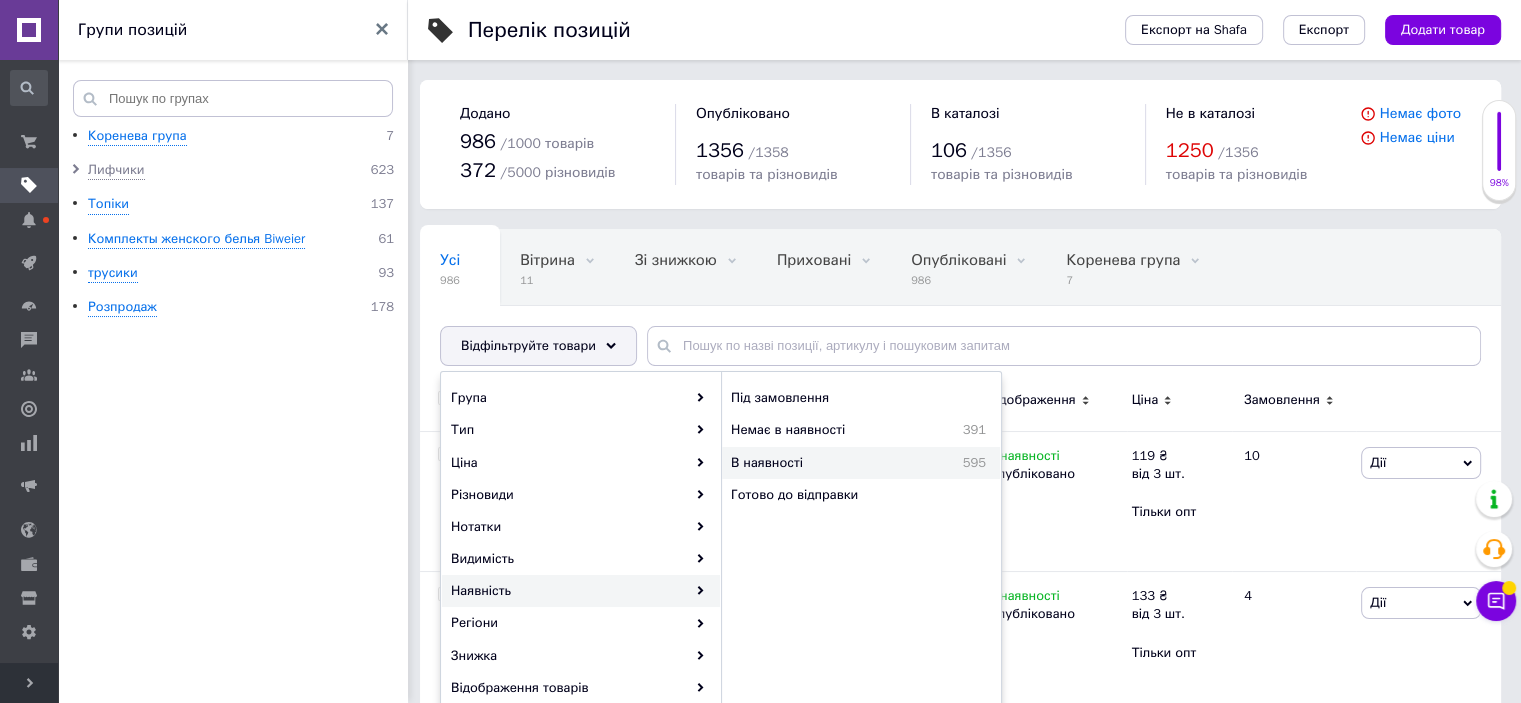 click on "В наявності" at bounding box center (818, 463) 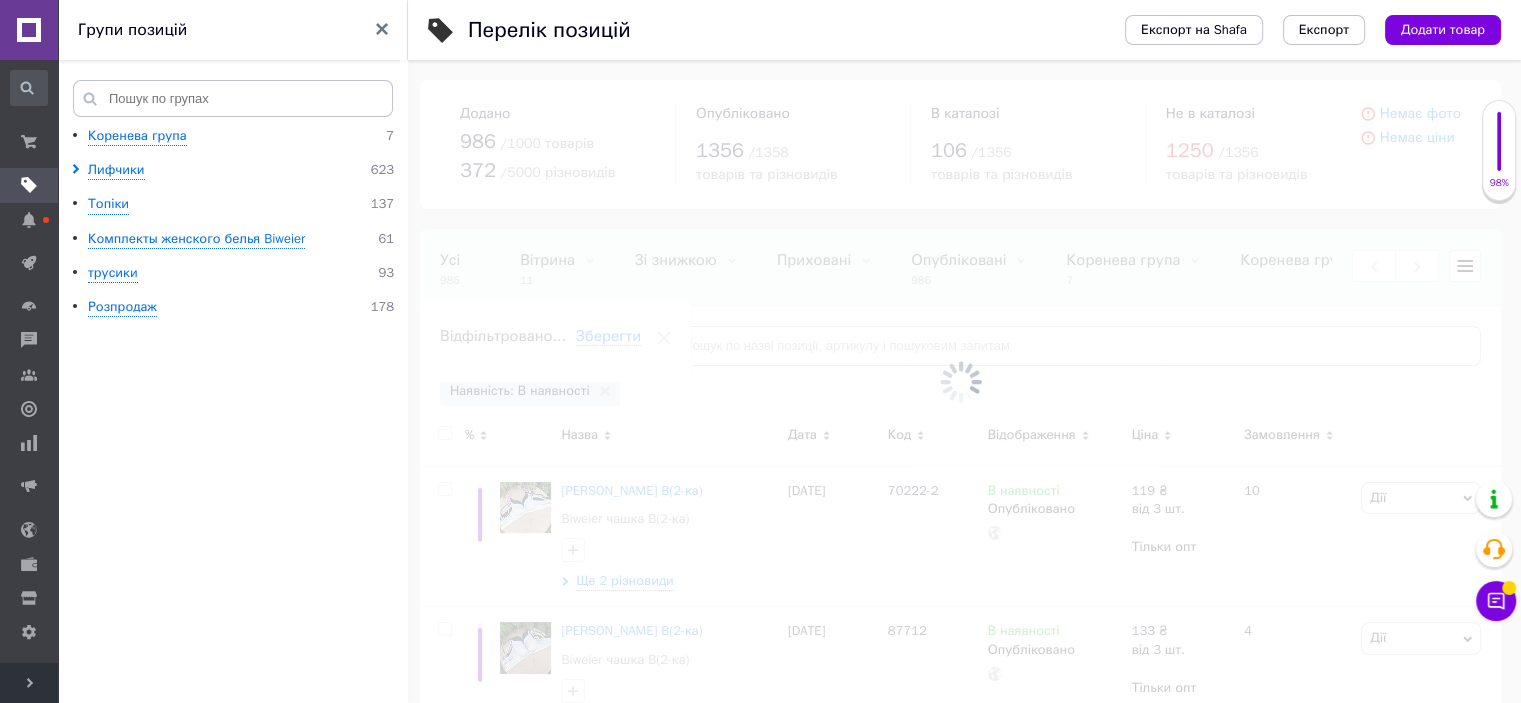 scroll, scrollTop: 0, scrollLeft: 312, axis: horizontal 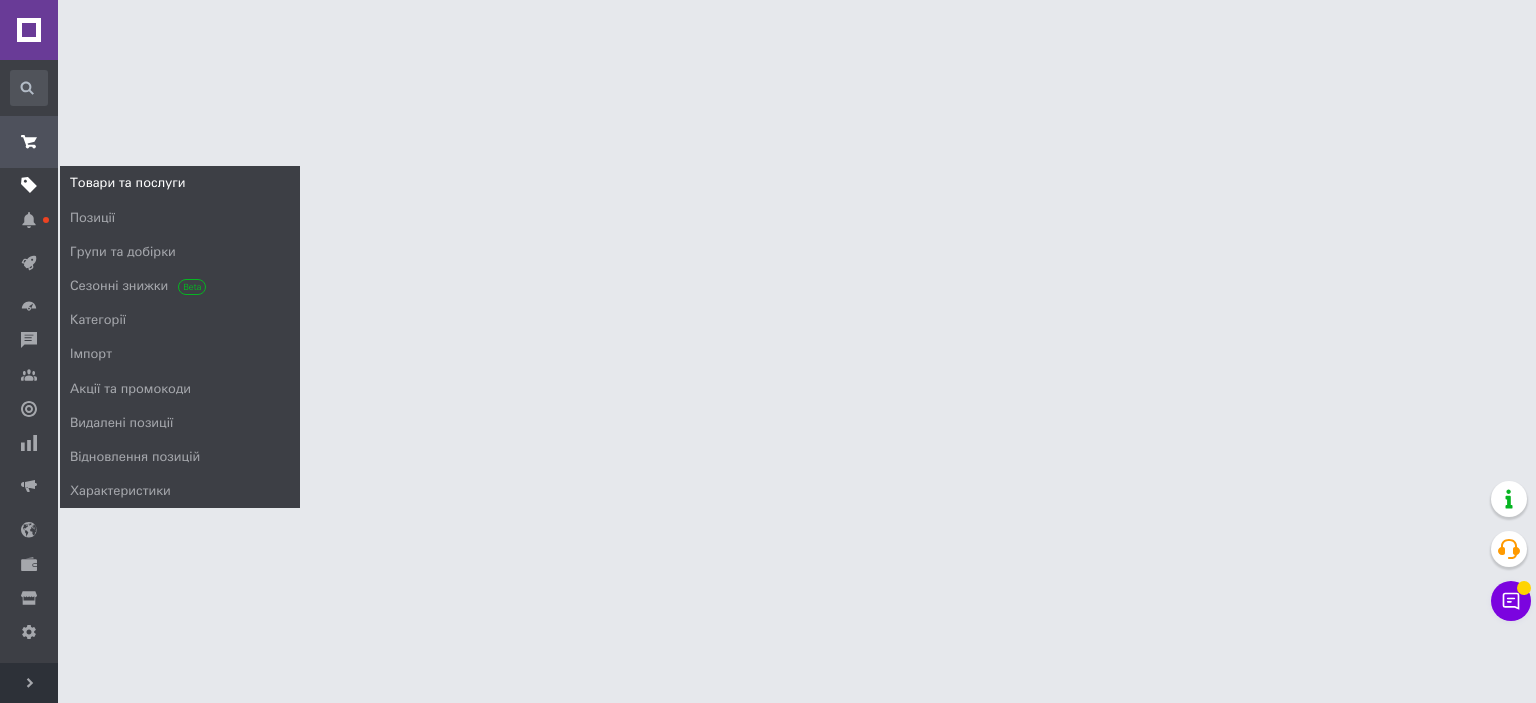 click 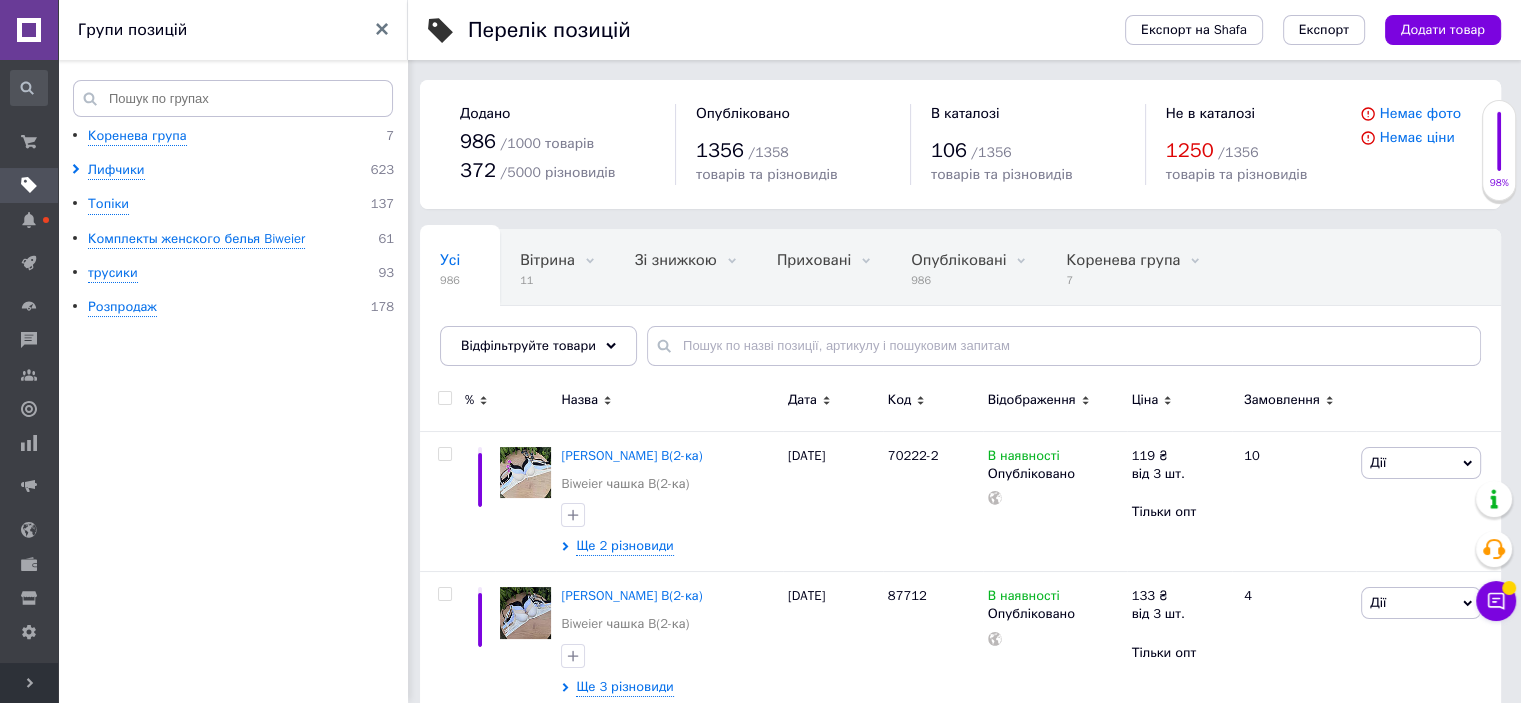 scroll, scrollTop: 500, scrollLeft: 0, axis: vertical 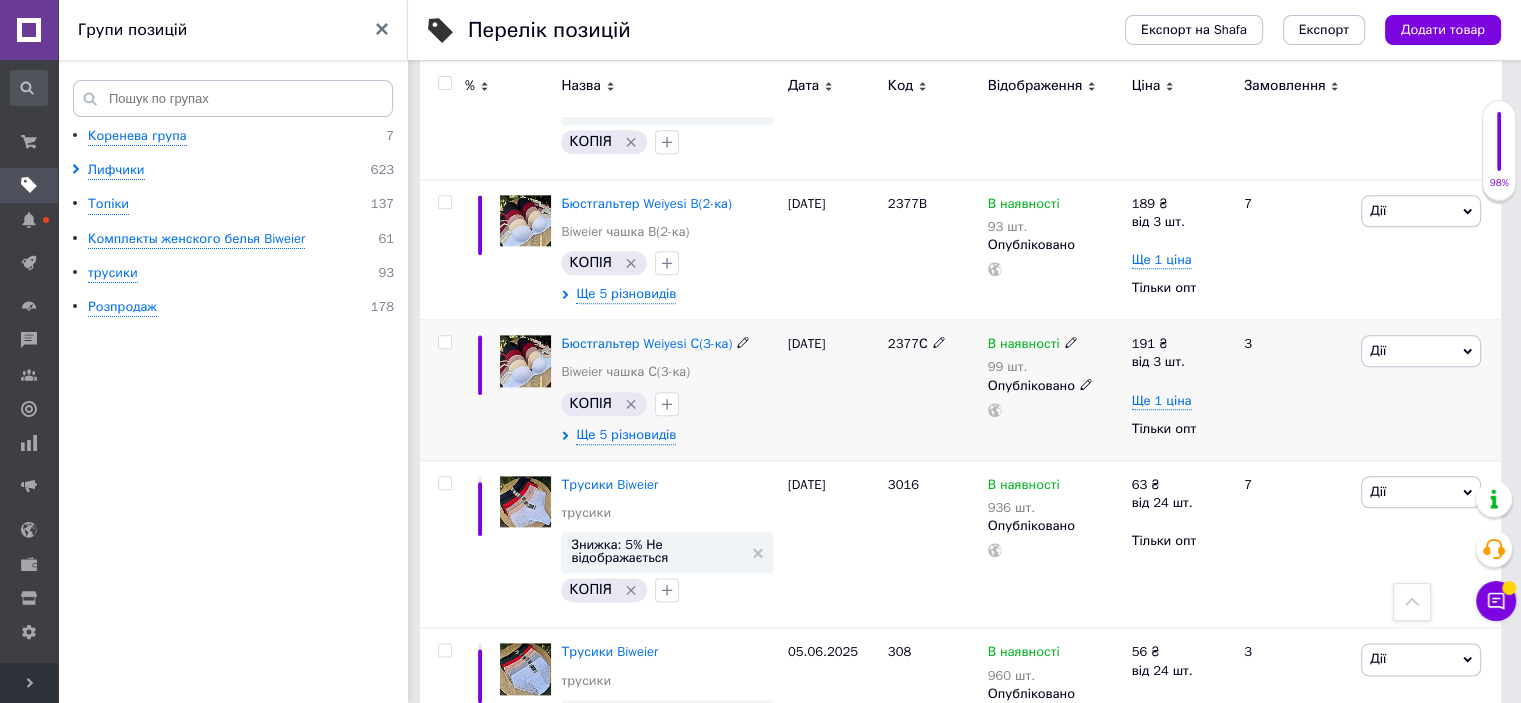 click on "99 шт." at bounding box center (1033, 367) 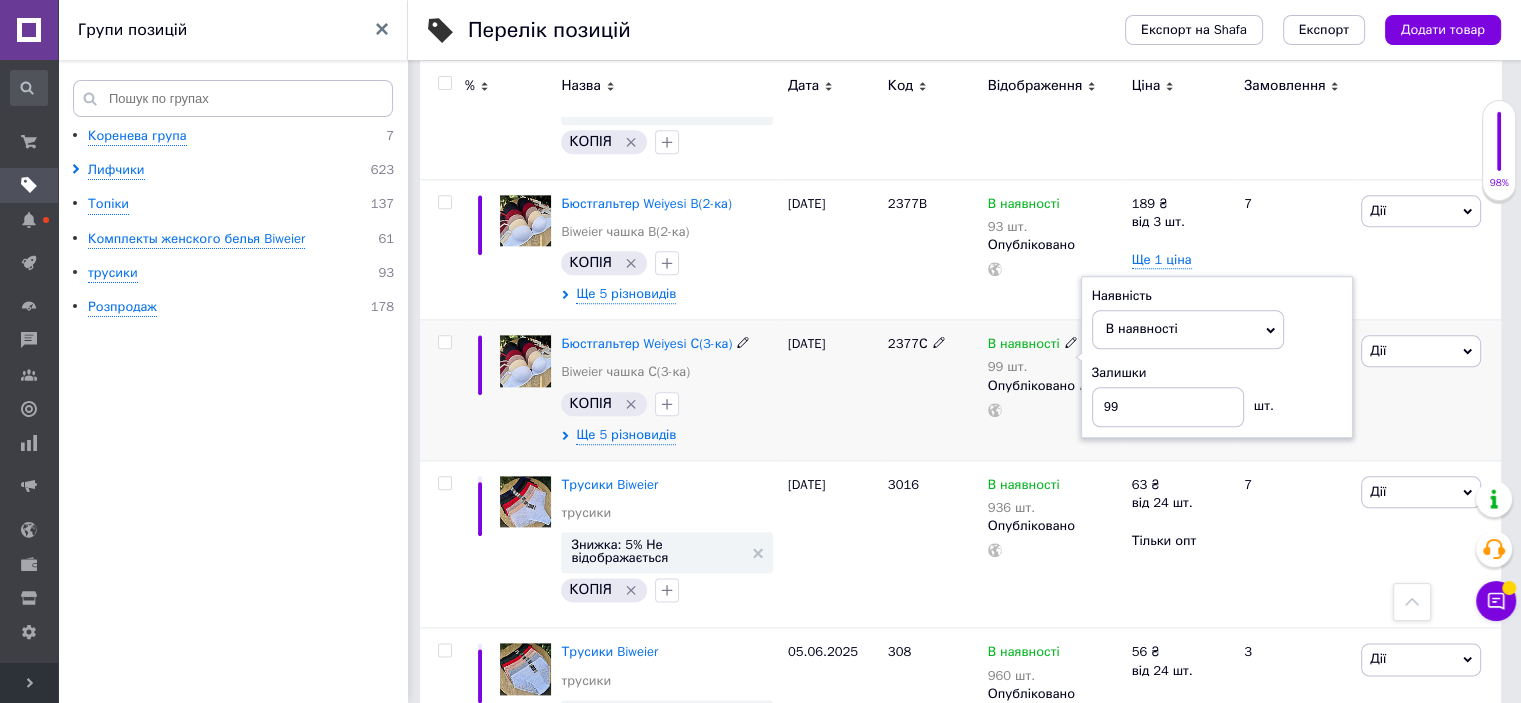 click on "99 шт." at bounding box center [1033, 367] 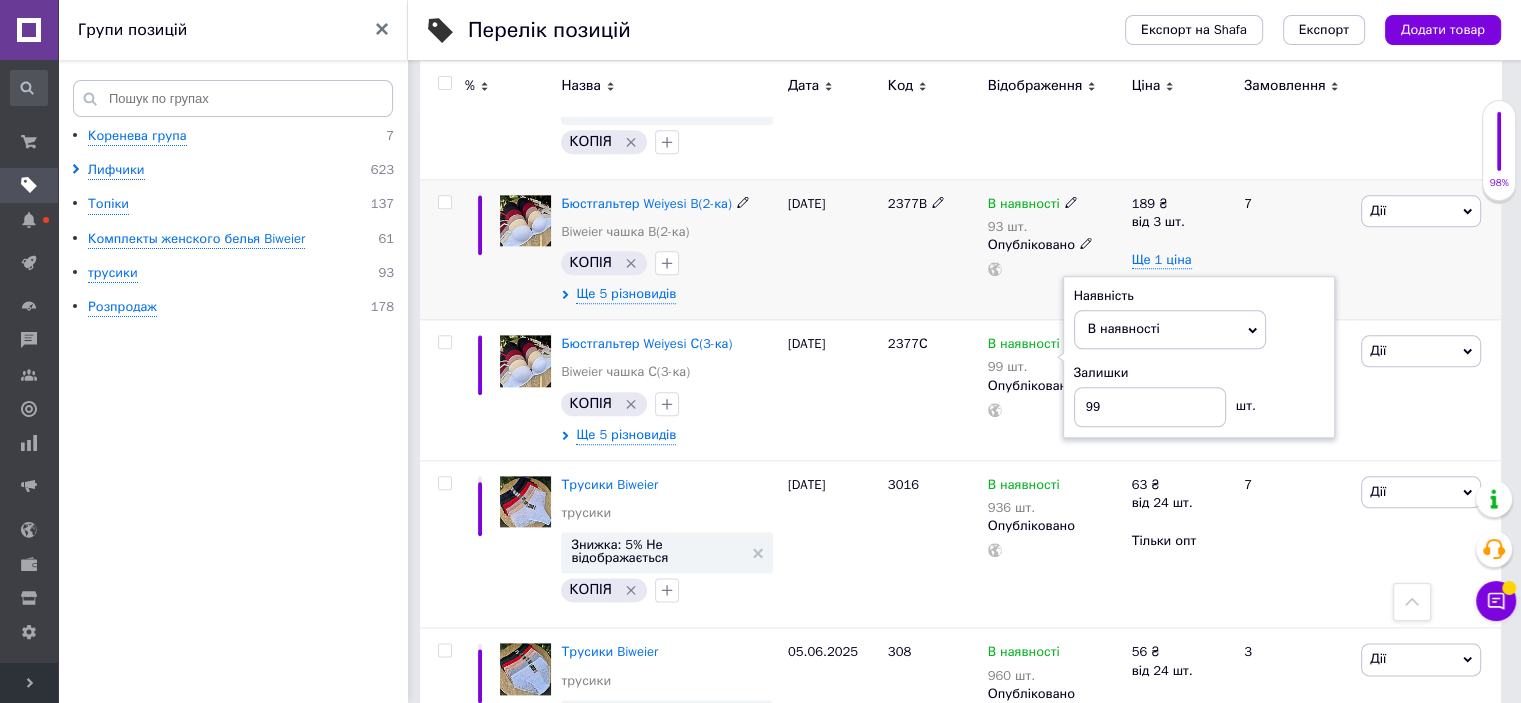 click at bounding box center [442, 249] 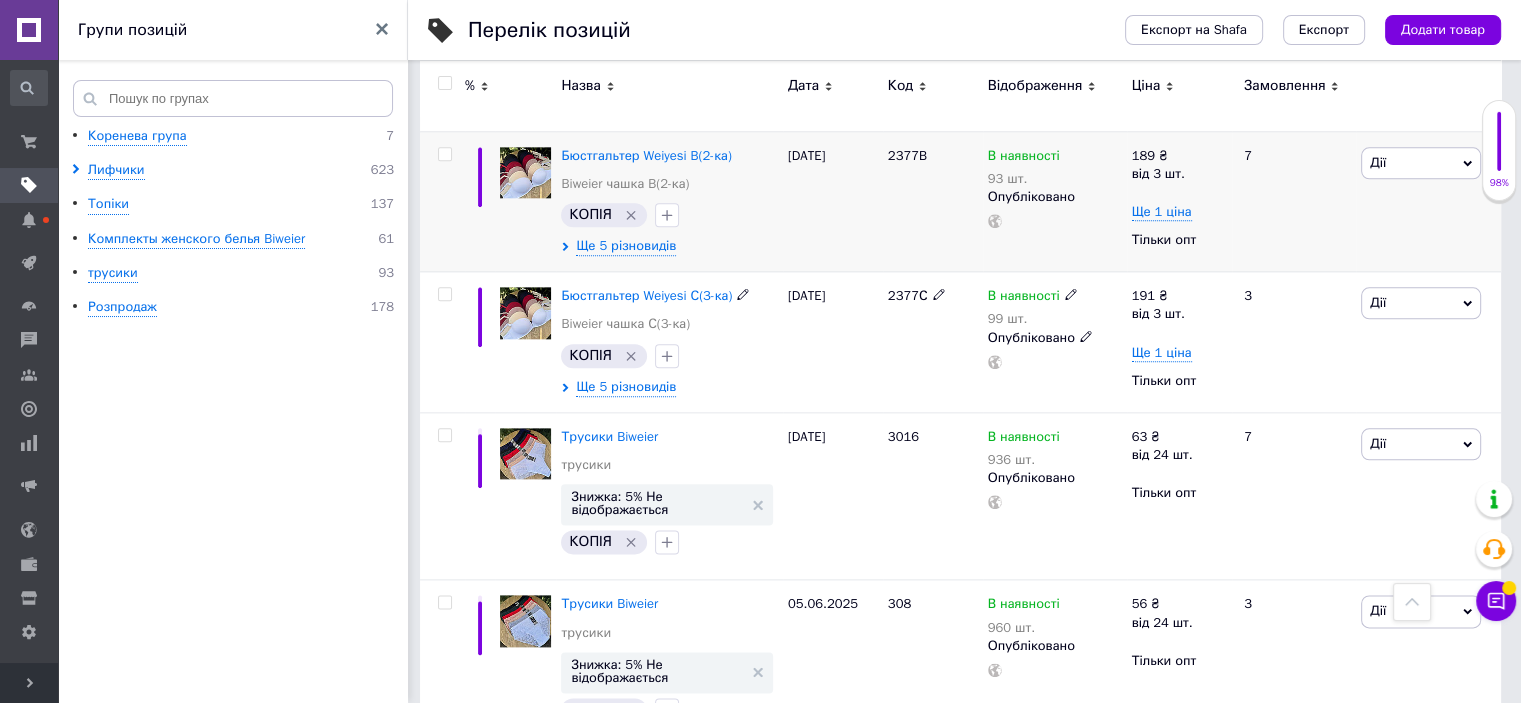 scroll, scrollTop: 9900, scrollLeft: 0, axis: vertical 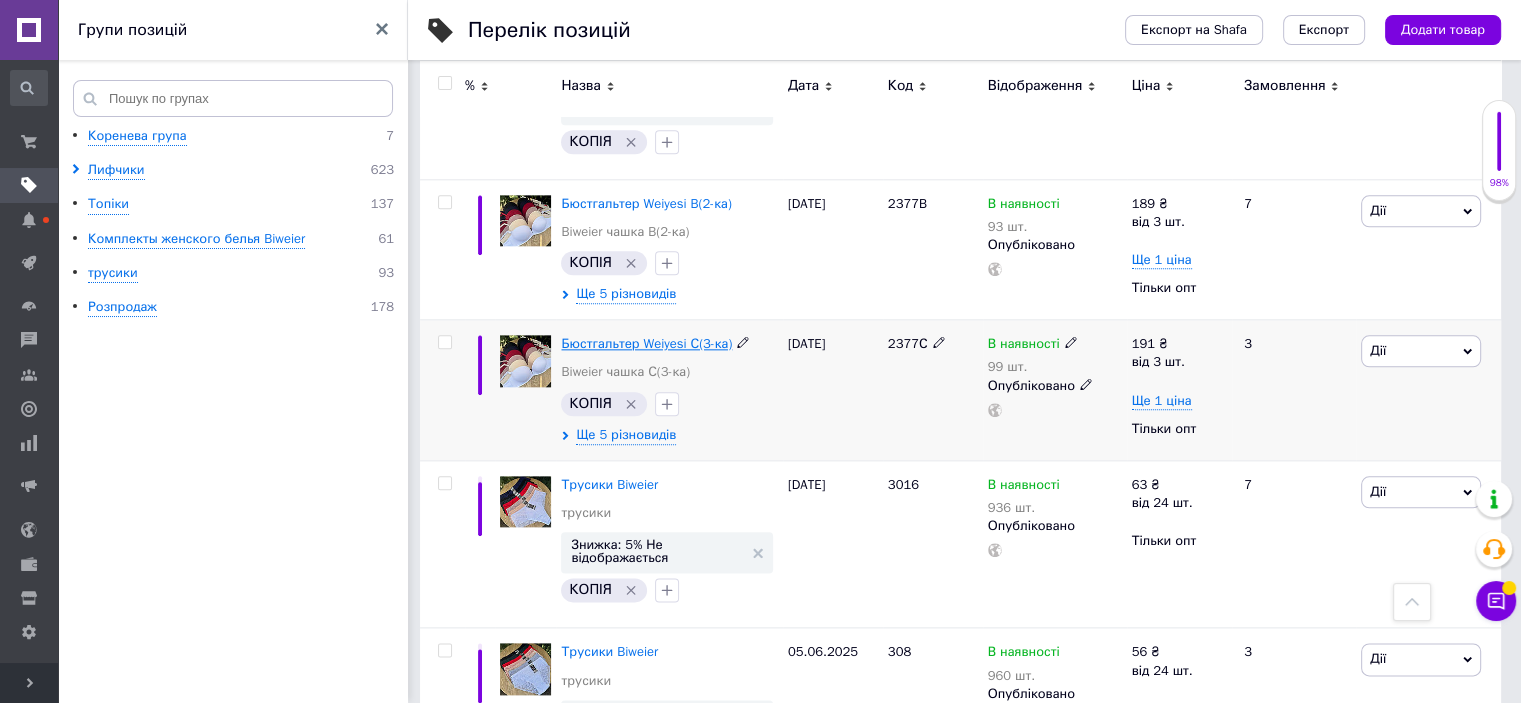 click on "Бюстгальтер Weiyesi С(3-ка)" at bounding box center [646, 343] 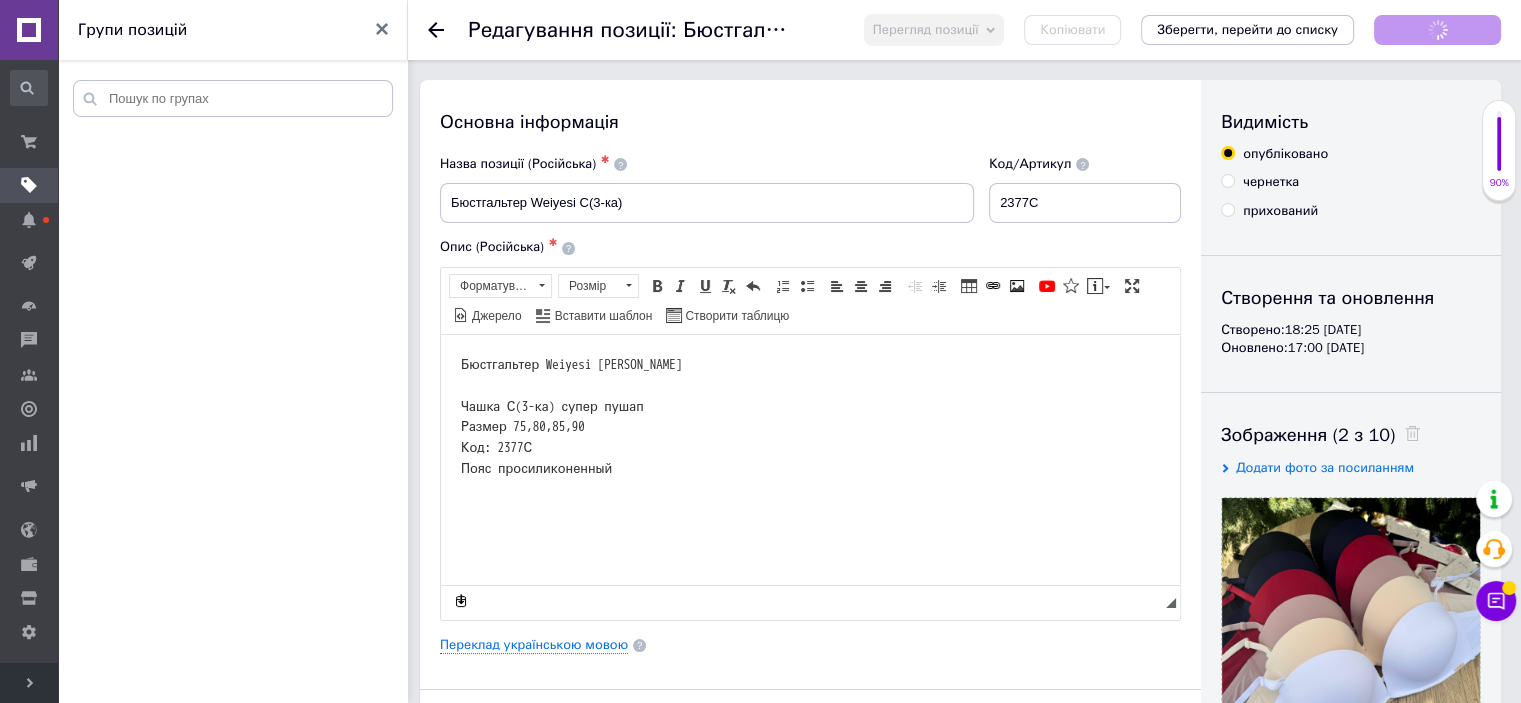 scroll, scrollTop: 0, scrollLeft: 0, axis: both 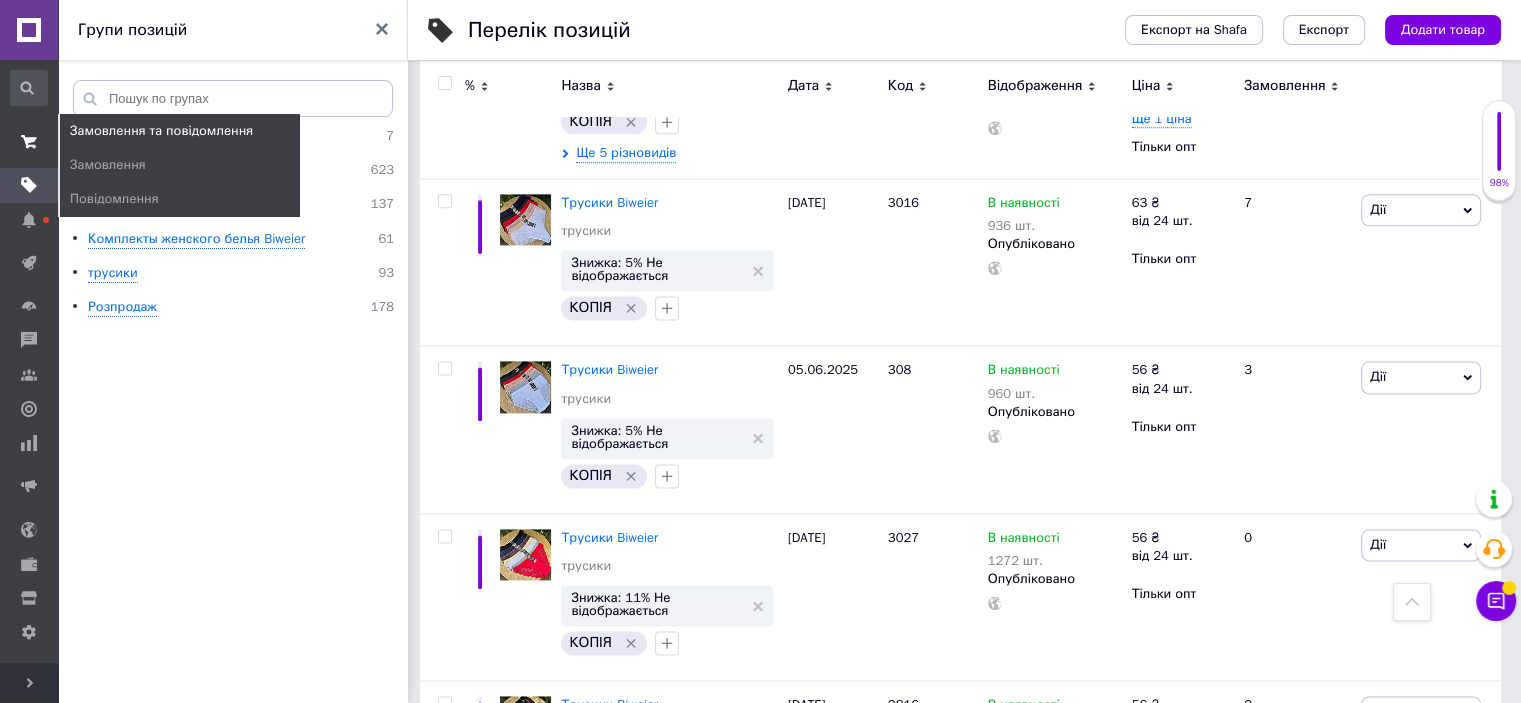 click 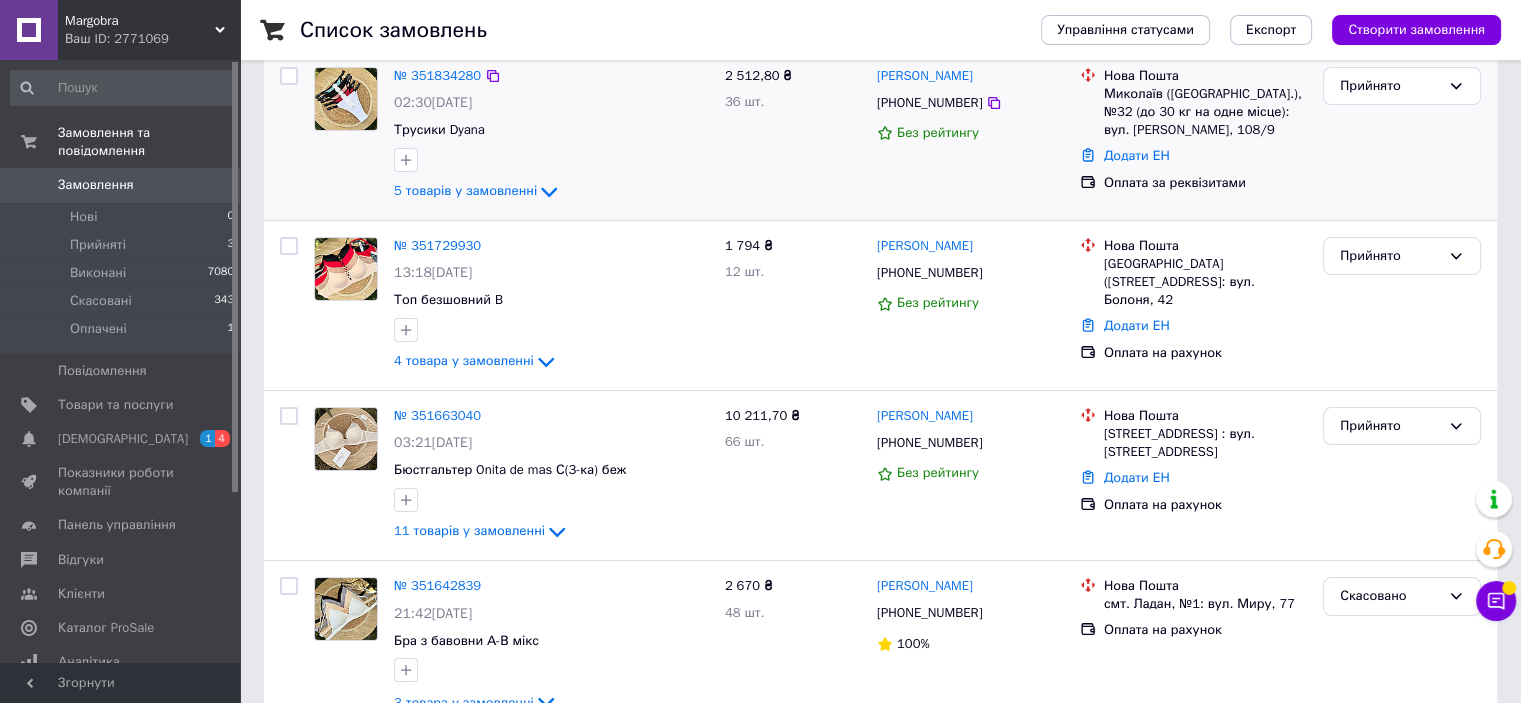 scroll, scrollTop: 200, scrollLeft: 0, axis: vertical 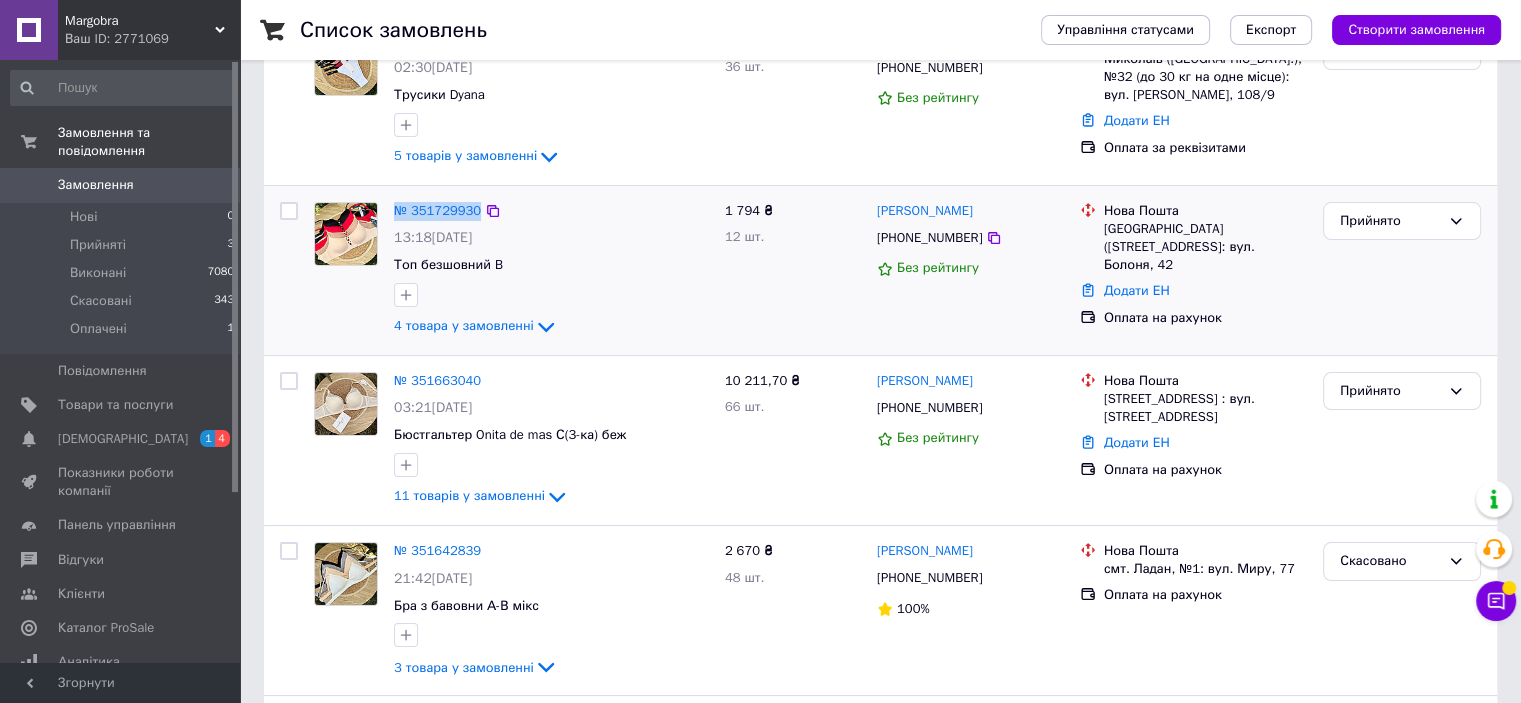 drag, startPoint x: 504, startPoint y: 211, endPoint x: 372, endPoint y: 216, distance: 132.09467 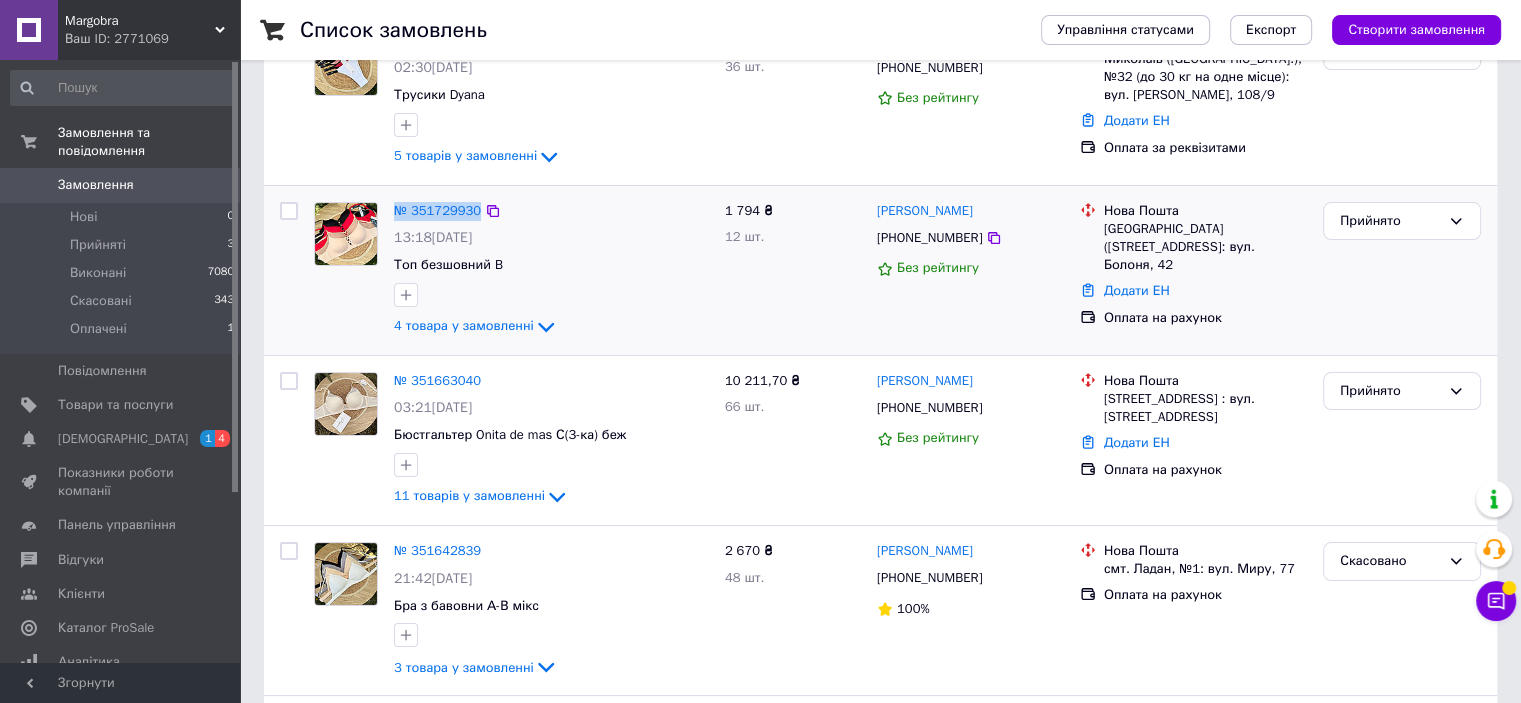 click on "№ 351729930 13:18, 08.07.2025 Топ безшовний B 4 товара у замовленні" at bounding box center (511, 270) 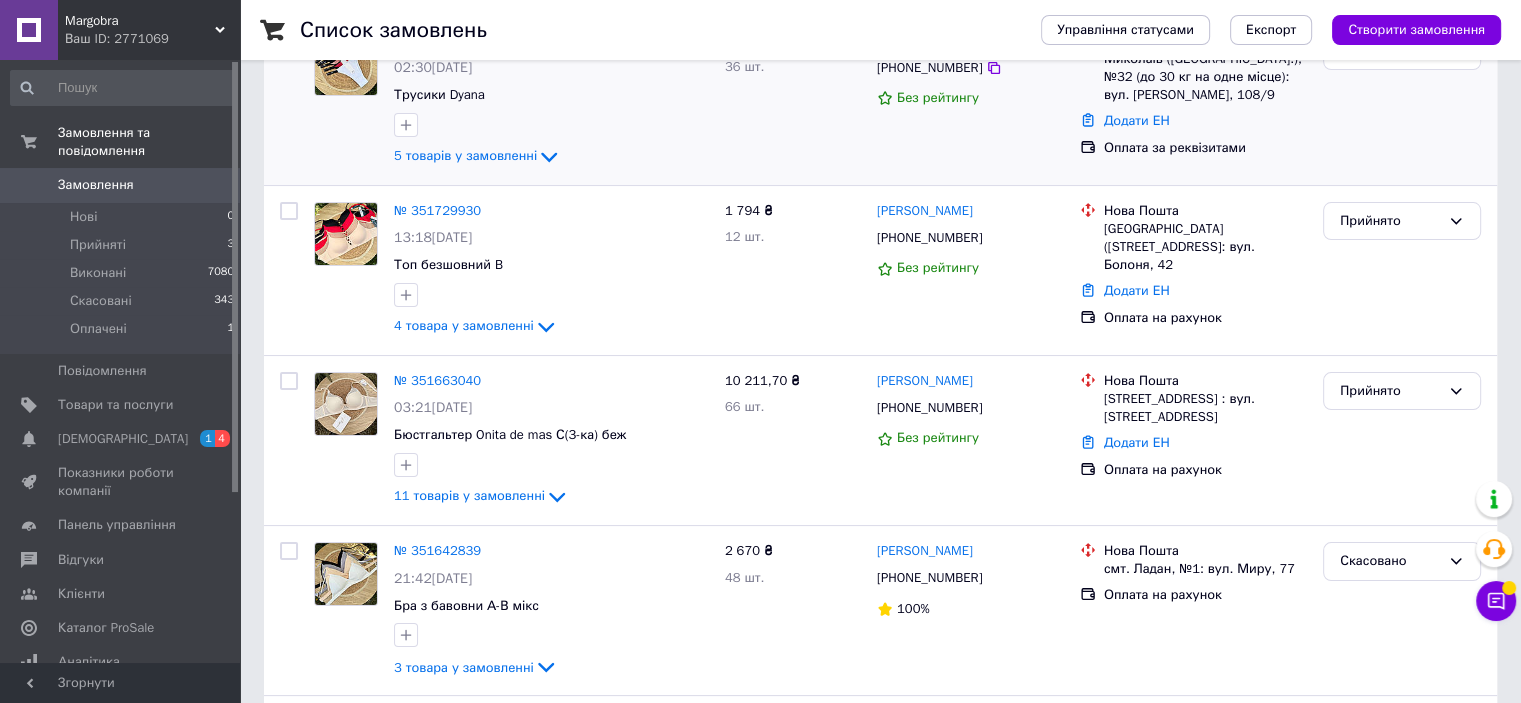 click at bounding box center (346, 100) 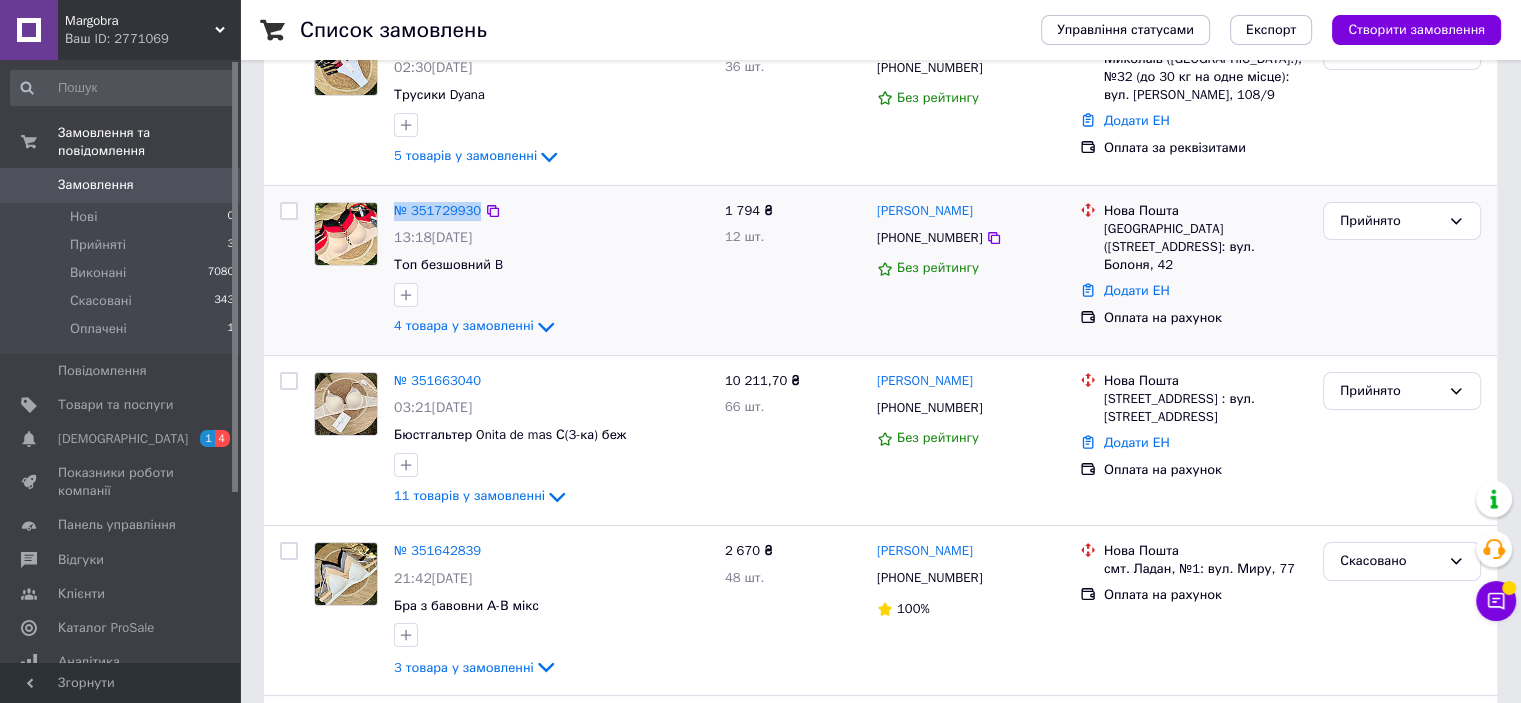 drag, startPoint x: 520, startPoint y: 212, endPoint x: 391, endPoint y: 221, distance: 129.31357 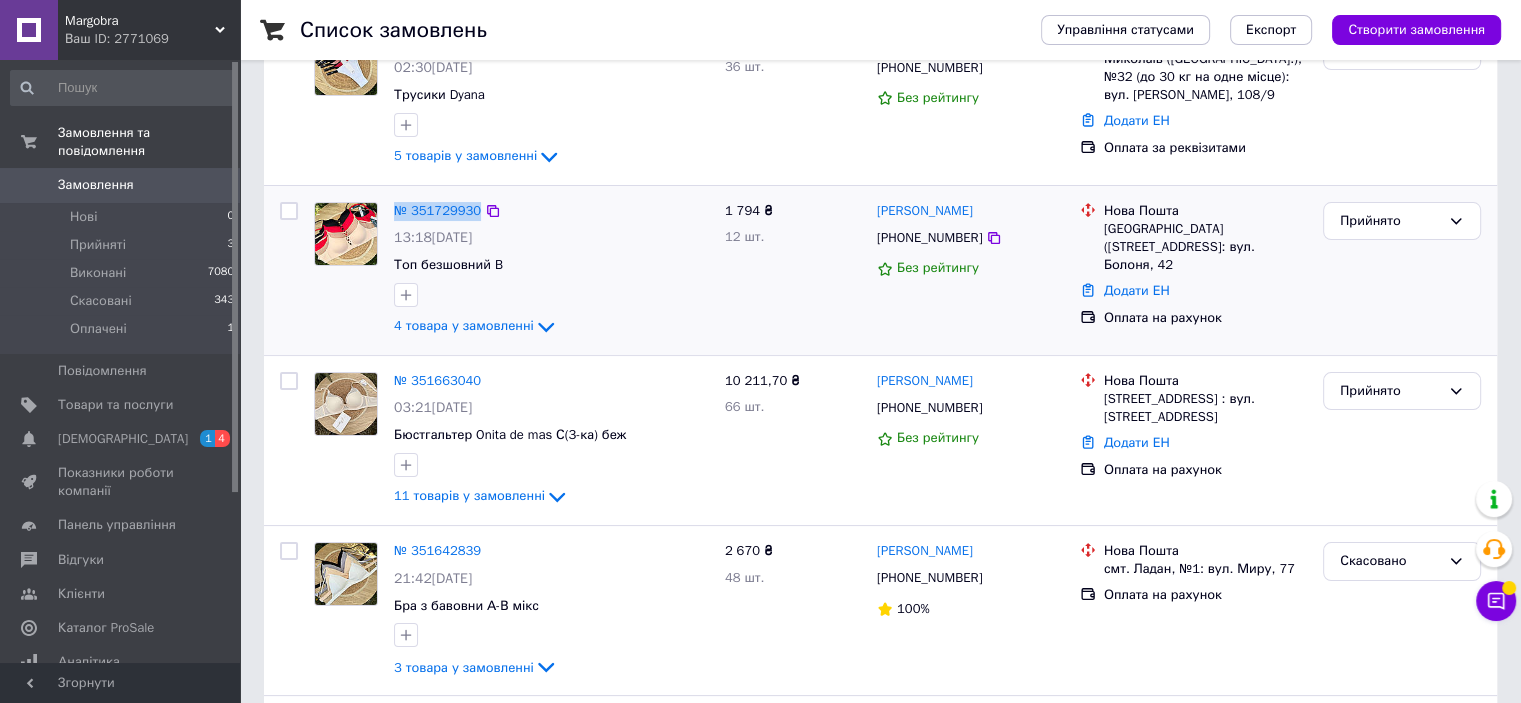 click on "№ 351729930 13:18, 08.07.2025 Топ безшовний B 4 товара у замовленні" at bounding box center [551, 270] 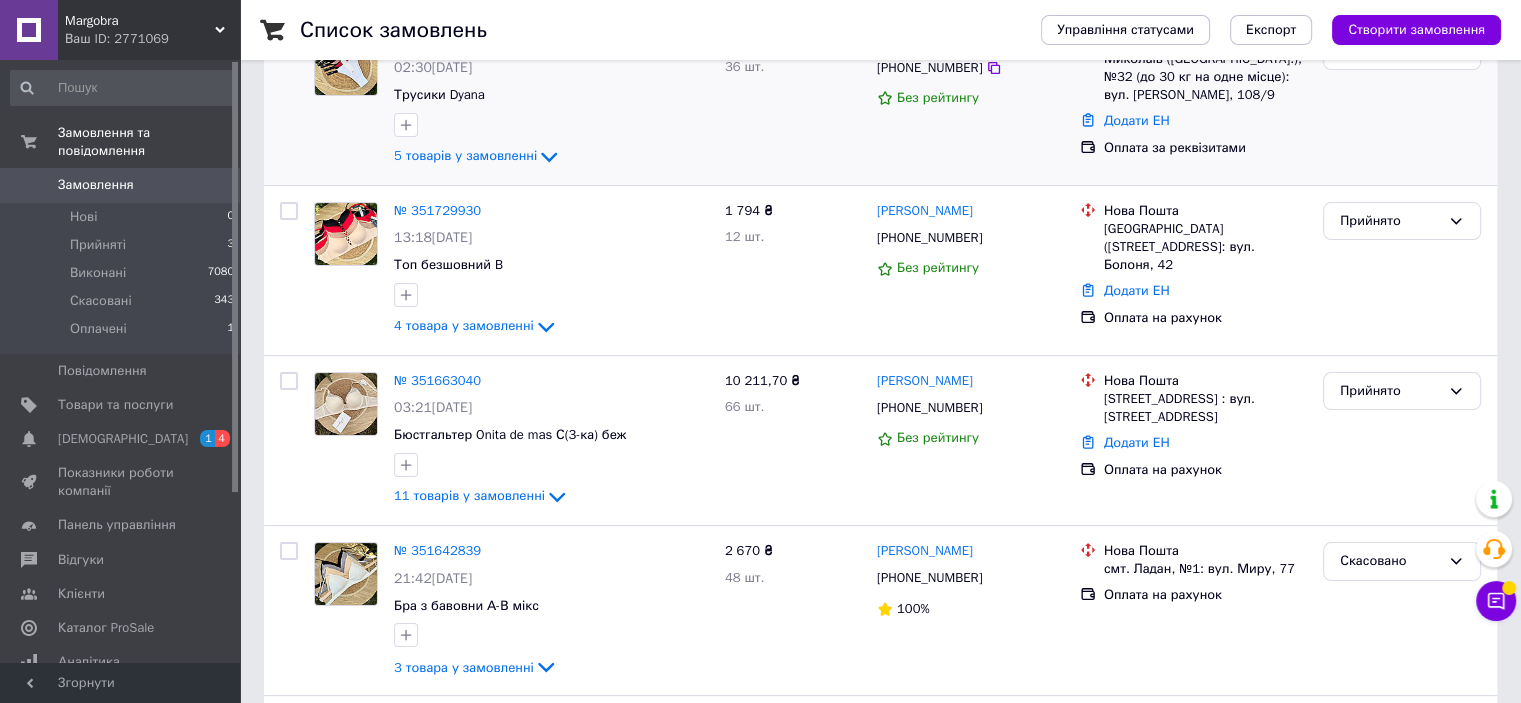 click on "№ 351834280 02:30, 09.07.2025 Трусики Dyana 5 товарів у замовленні" at bounding box center [551, 100] 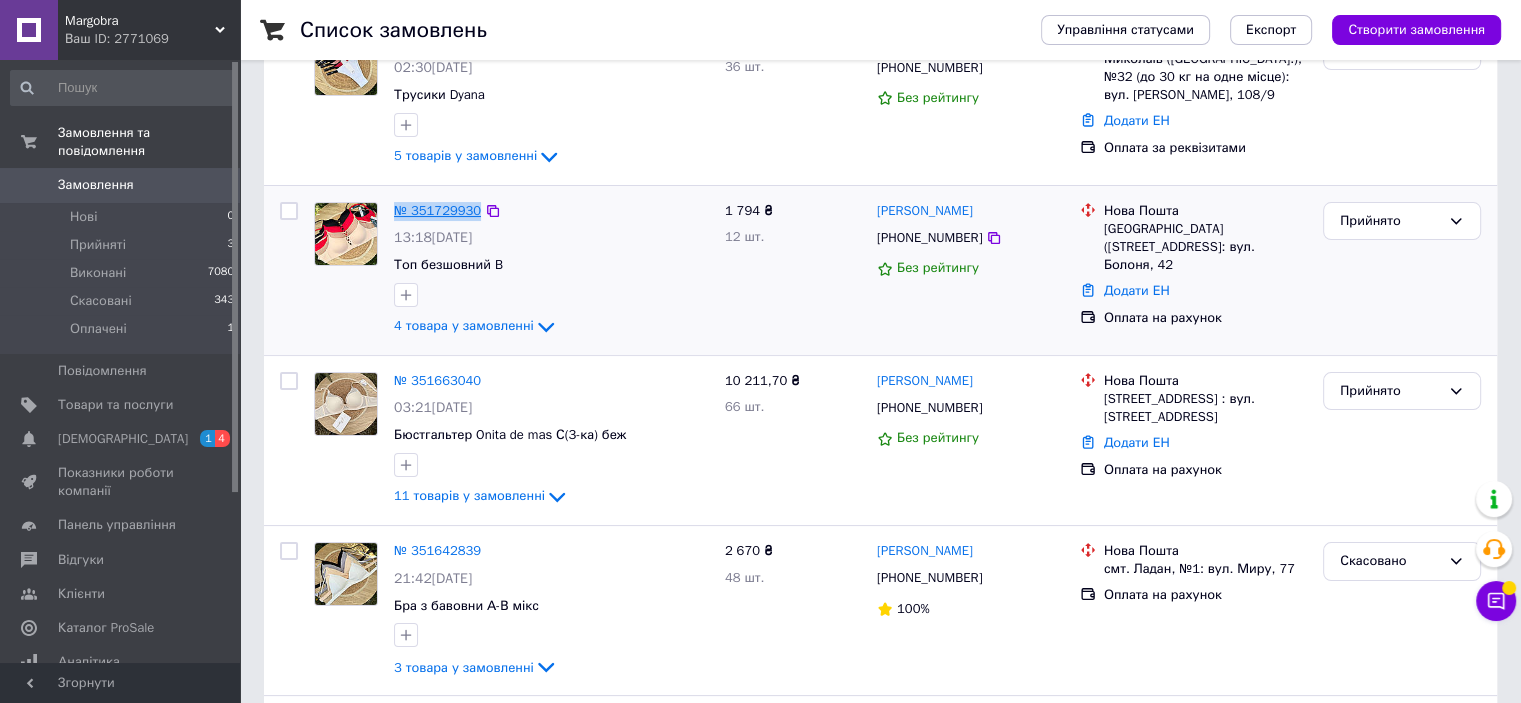 drag, startPoint x: 530, startPoint y: 214, endPoint x: 397, endPoint y: 218, distance: 133.06013 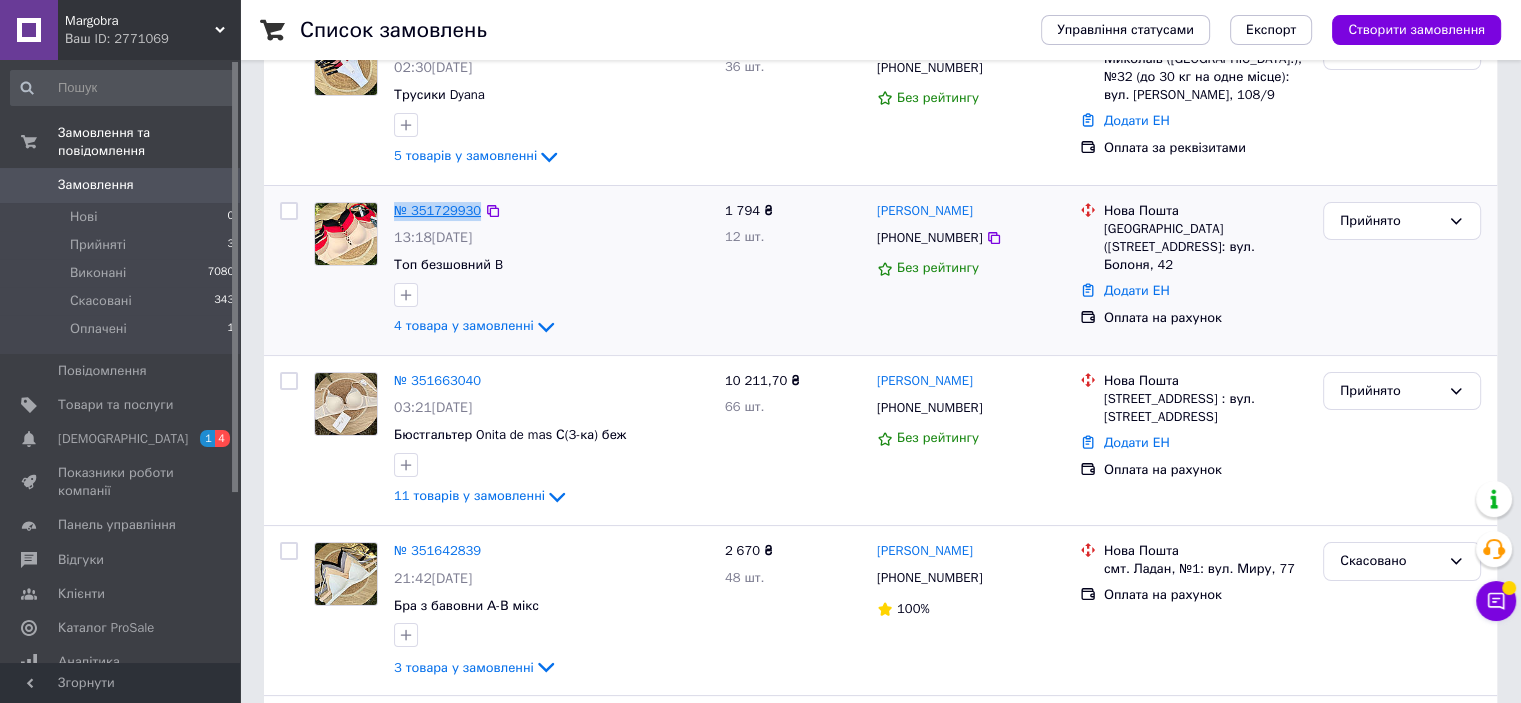 click on "№ 351729930" at bounding box center (551, 211) 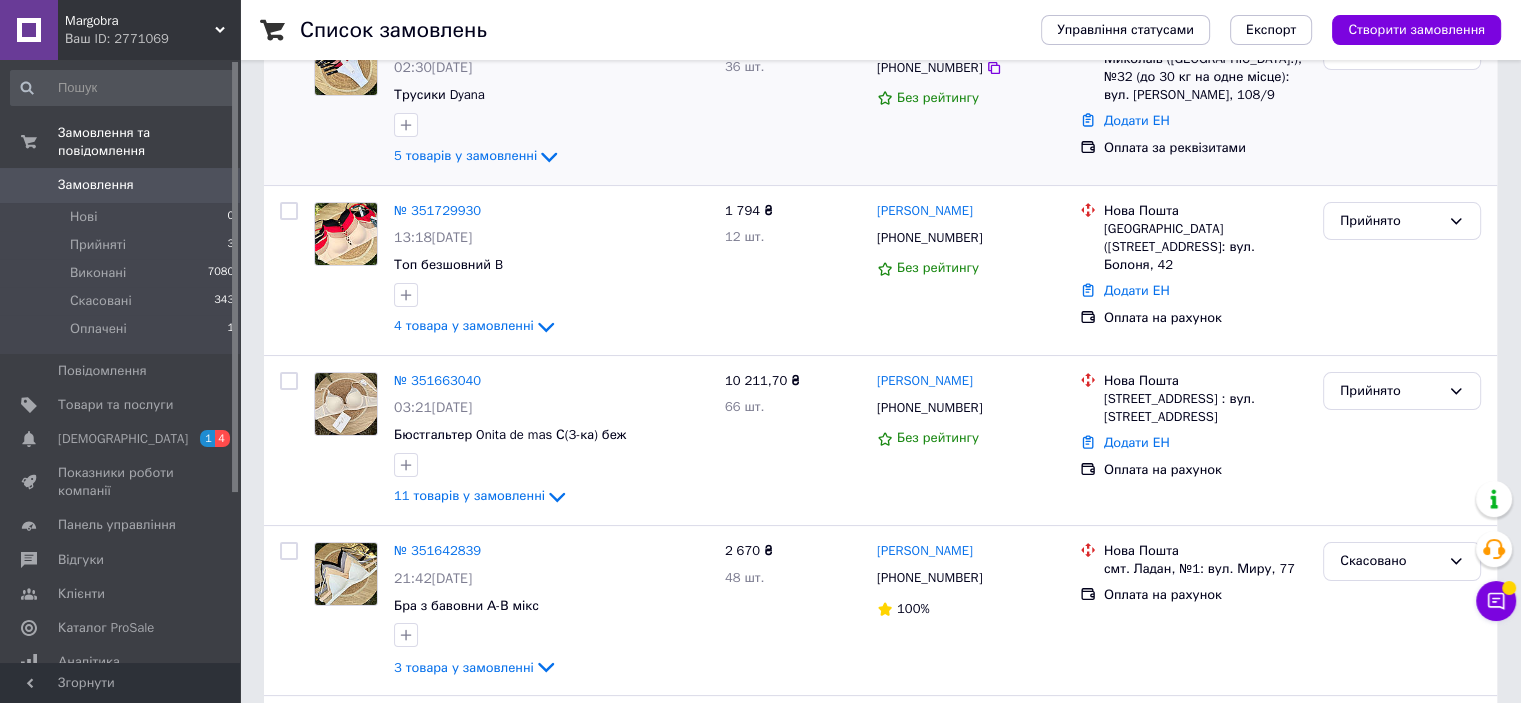 click at bounding box center [346, 100] 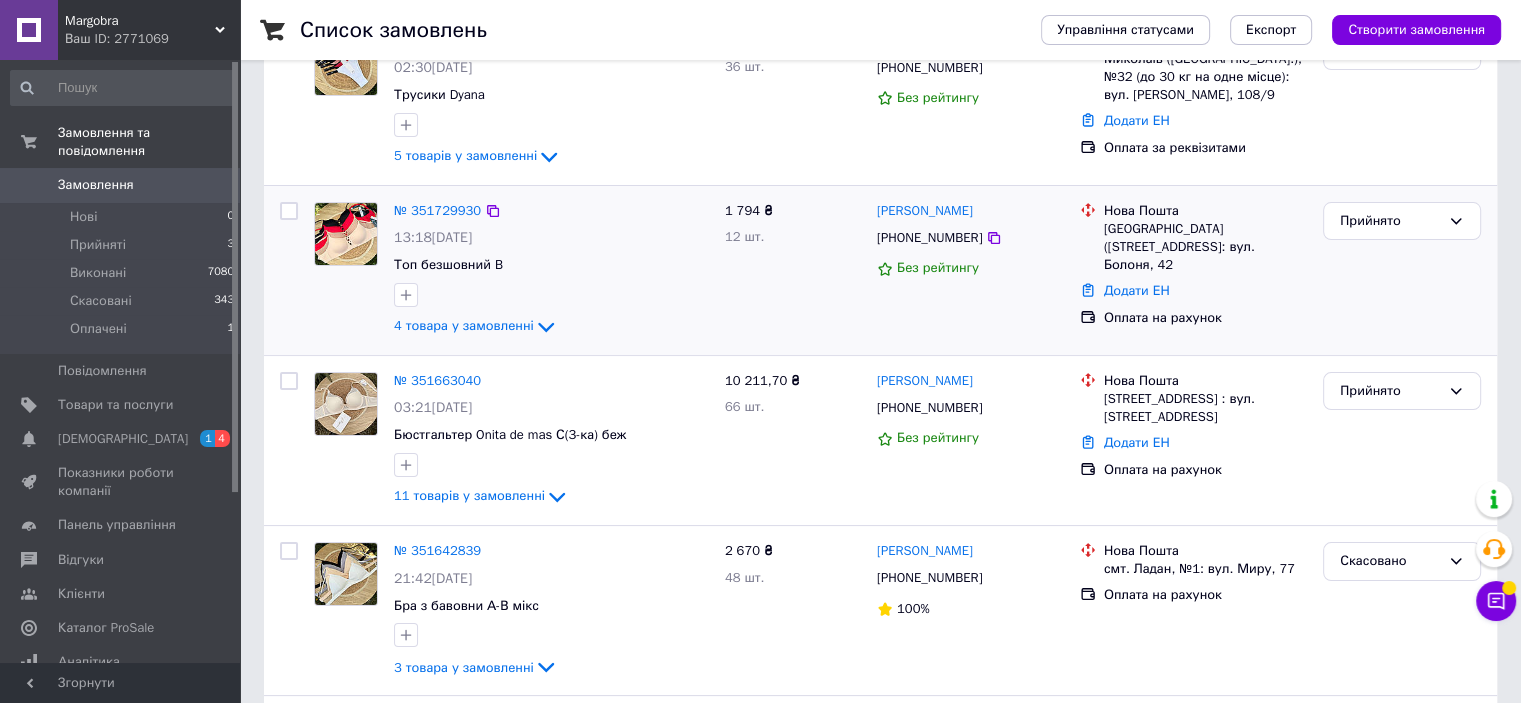 drag, startPoint x: 508, startPoint y: 212, endPoint x: 392, endPoint y: 223, distance: 116.520386 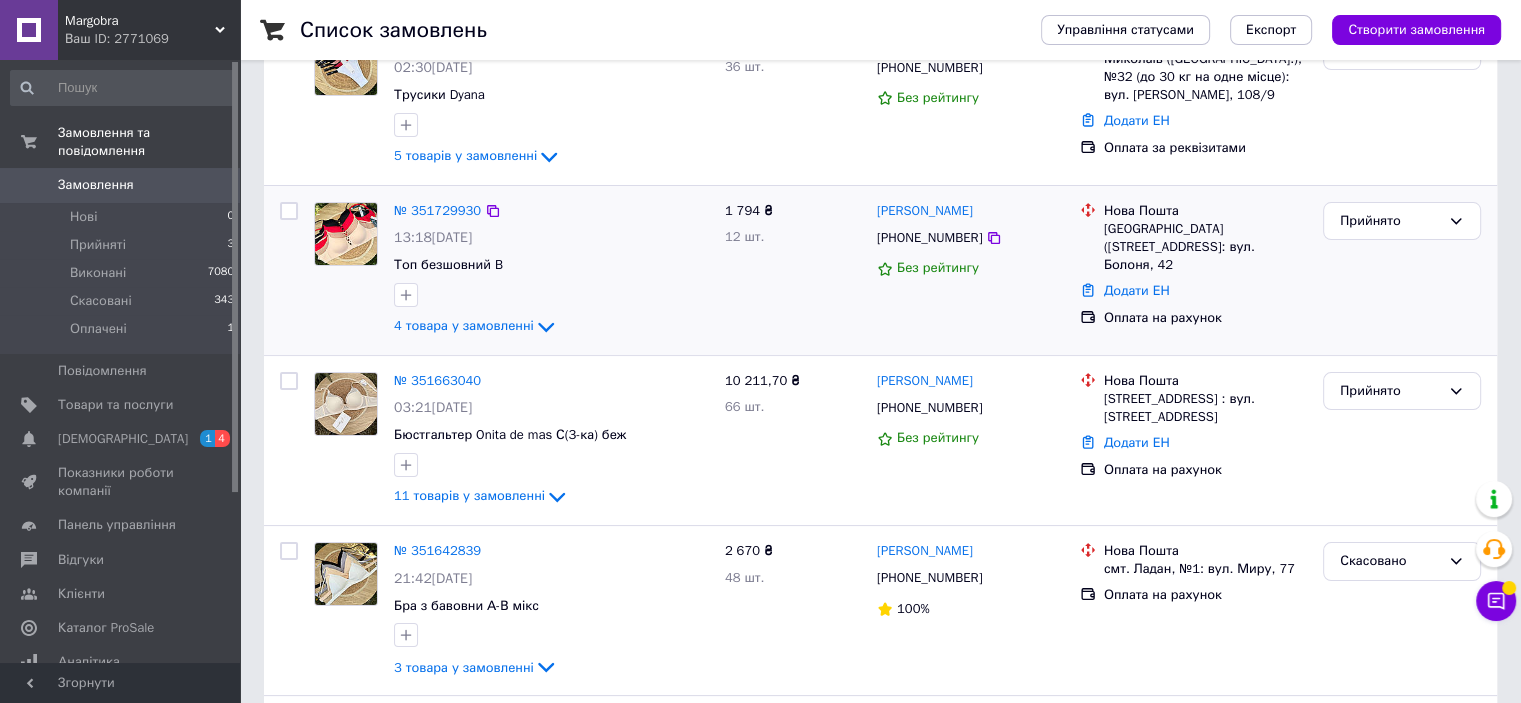 click on "№ 351729930 13:18, 08.07.2025 Топ безшовний B 4 товара у замовленні" at bounding box center [551, 270] 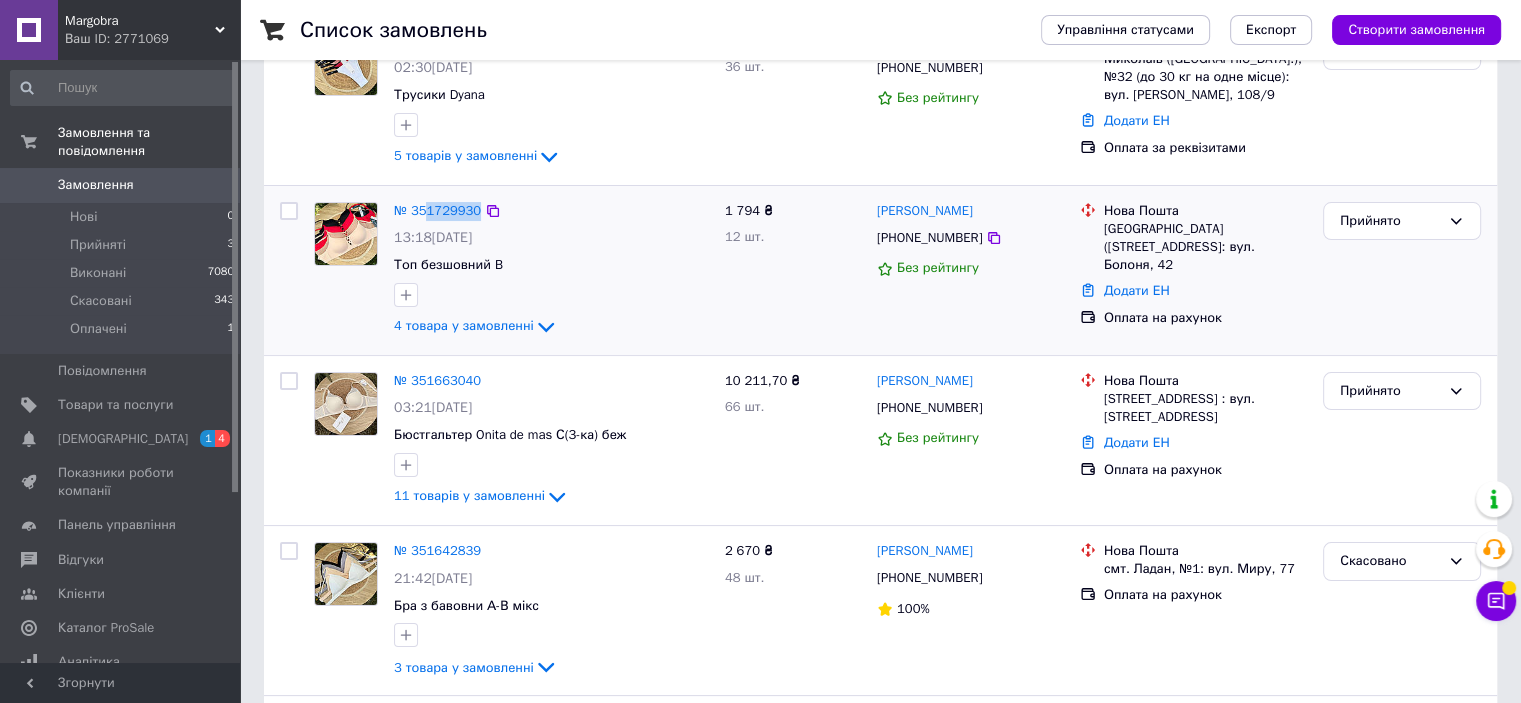 drag, startPoint x: 511, startPoint y: 211, endPoint x: 423, endPoint y: 221, distance: 88.56636 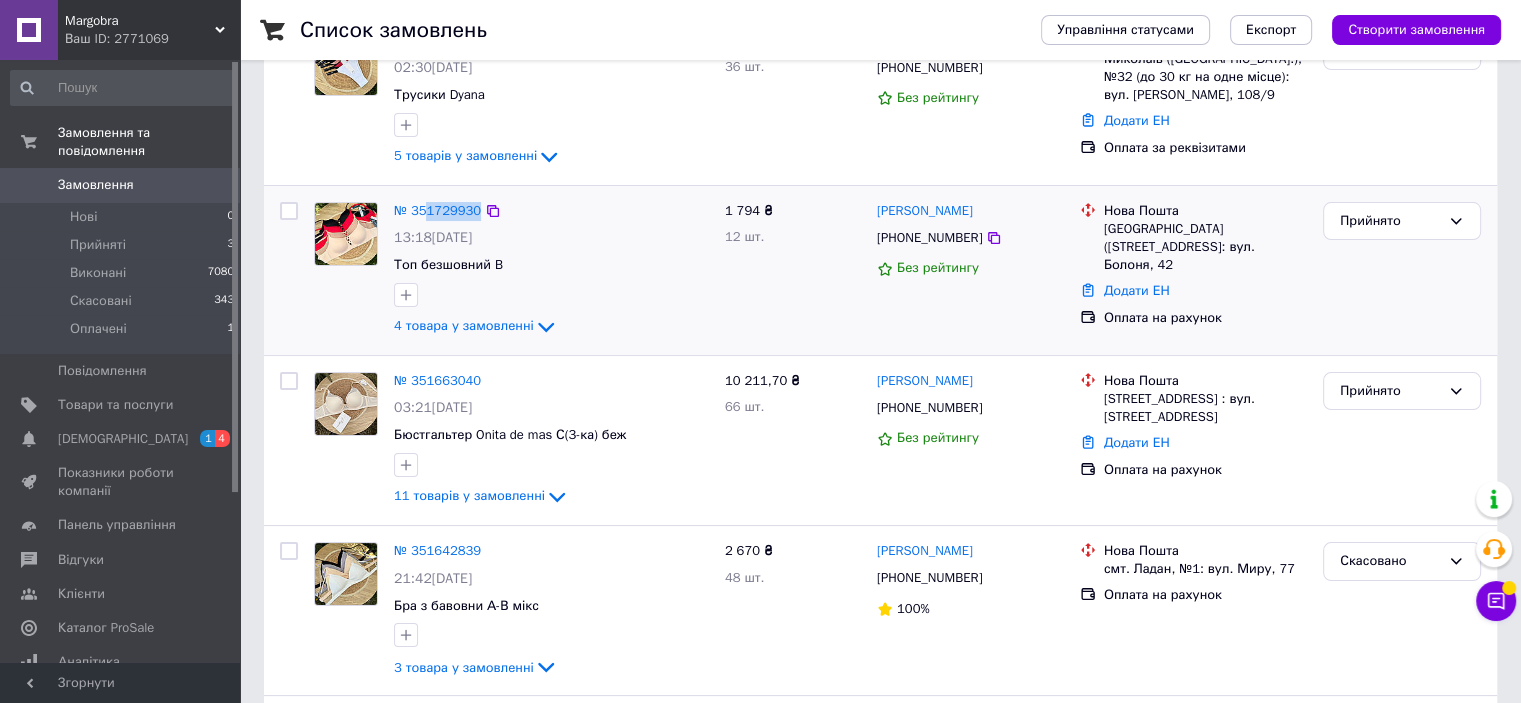 click on "№ 351729930" at bounding box center [551, 211] 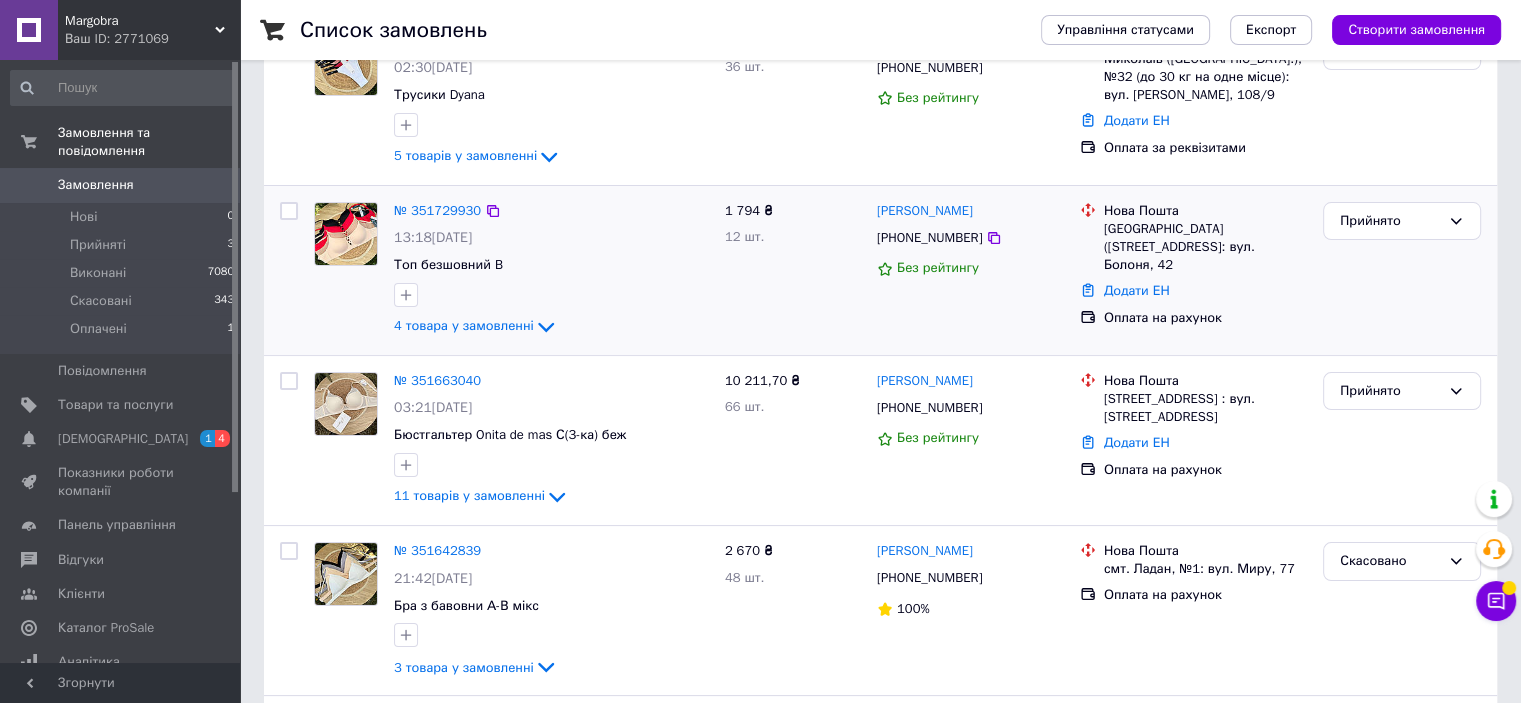 click on "№ 351729930 13:18, 08.07.2025 Топ безшовний B 4 товара у замовленні 1 794 ₴ 12 шт. Софія Верещинська +380974264174 Без рейтингу Нова Пошта Миколаїв (Львівська обл., Стрийський р-н.), №1: вул. Болоня, 42 Додати ЕН Оплата на рахунок Прийнято" at bounding box center (880, 270) 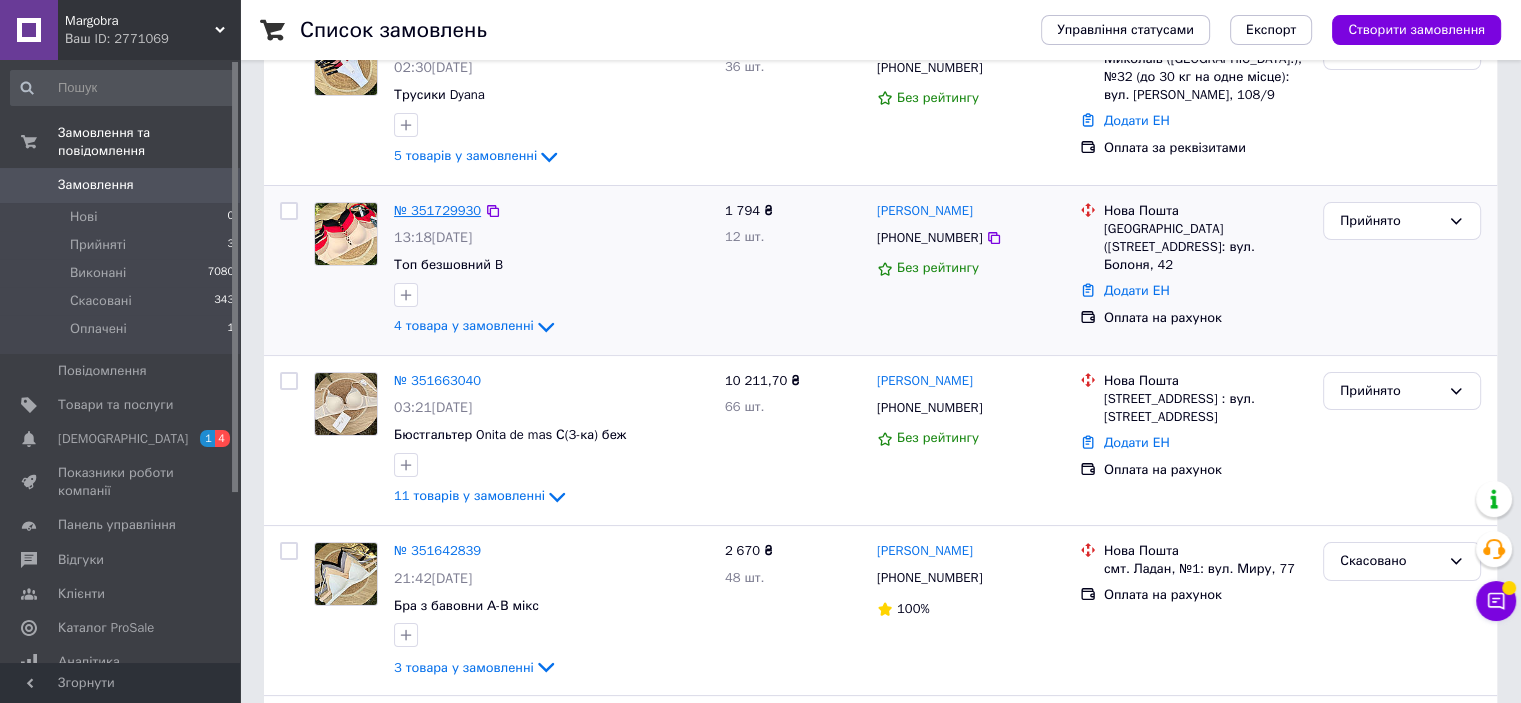 drag, startPoint x: 538, startPoint y: 213, endPoint x: 472, endPoint y: 209, distance: 66.1211 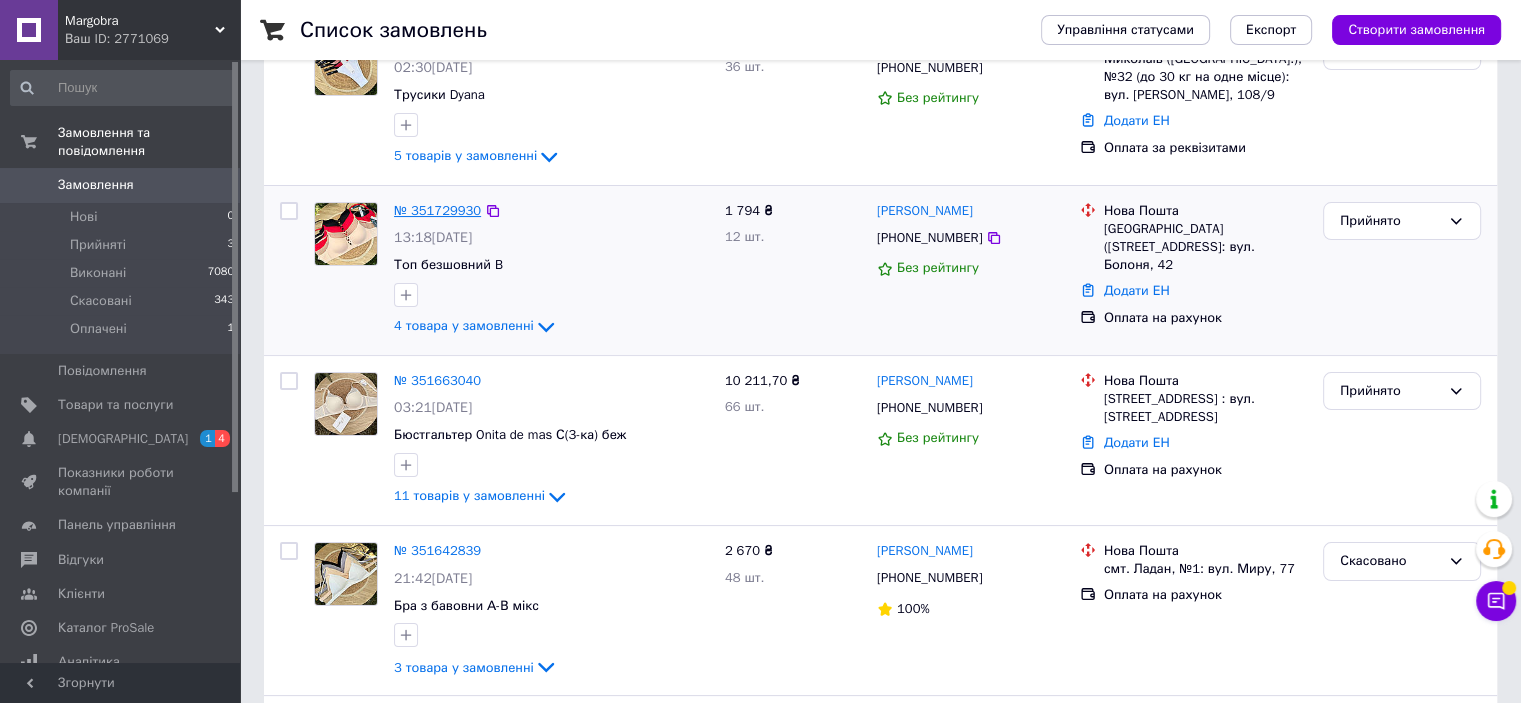 click on "№ 351729930" at bounding box center [551, 211] 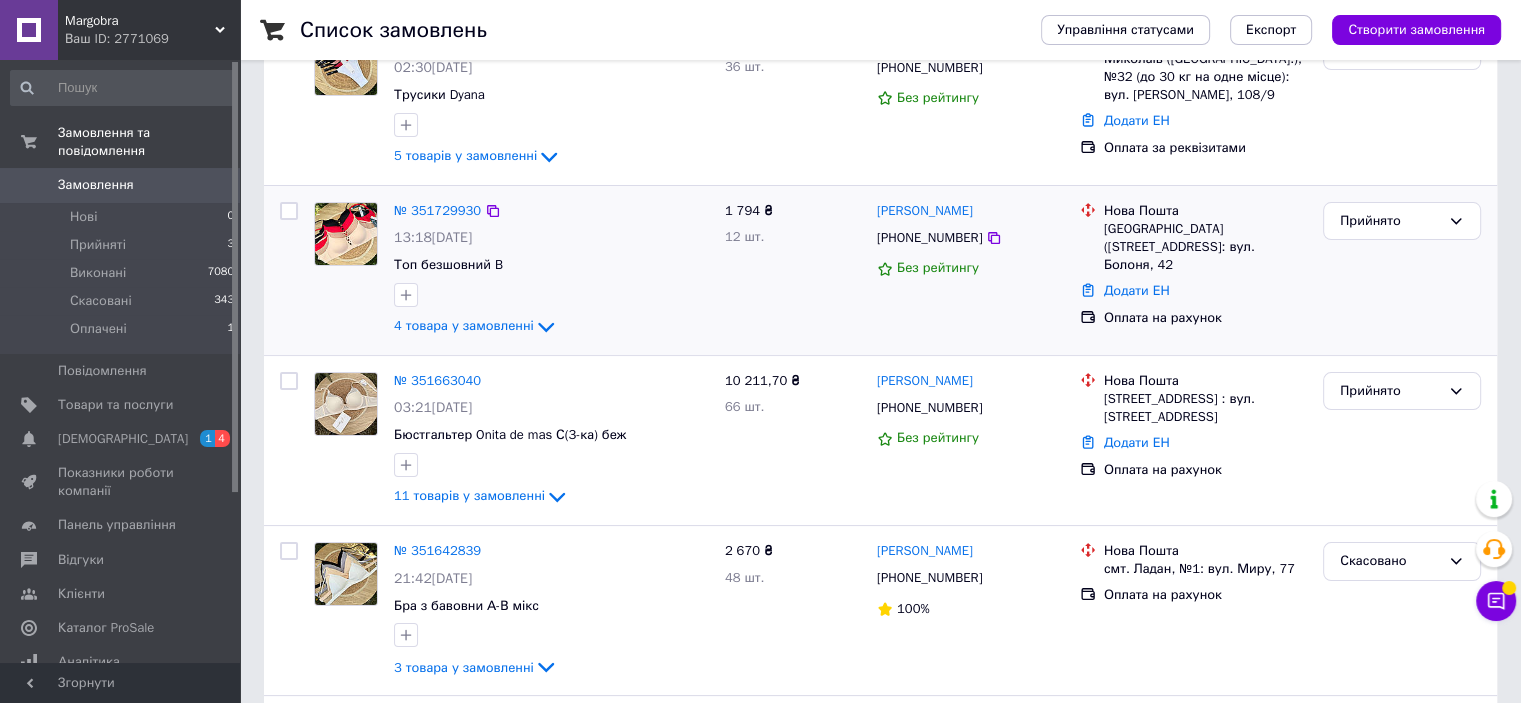 drag, startPoint x: 393, startPoint y: 200, endPoint x: 436, endPoint y: 219, distance: 47.010635 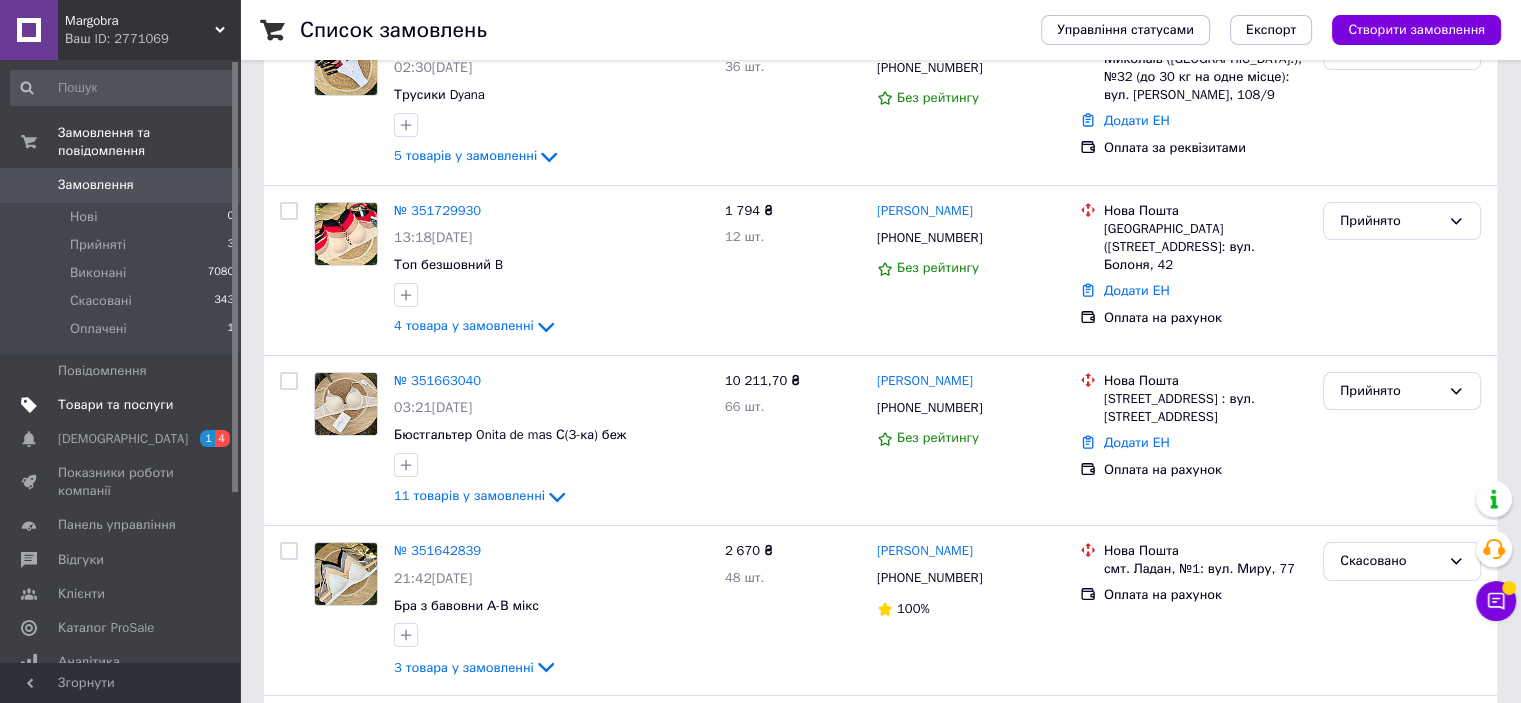 click on "Товари та послуги" at bounding box center [115, 405] 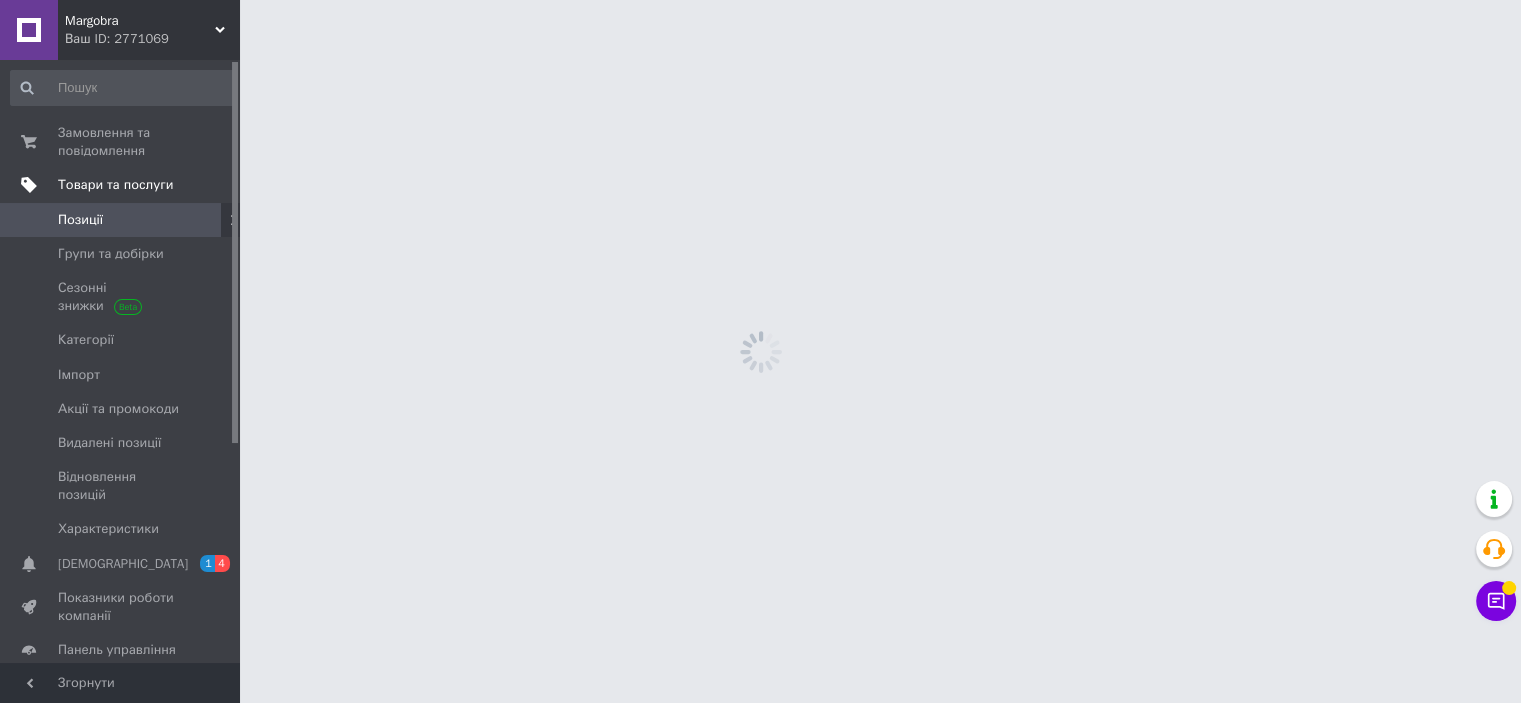 scroll, scrollTop: 0, scrollLeft: 0, axis: both 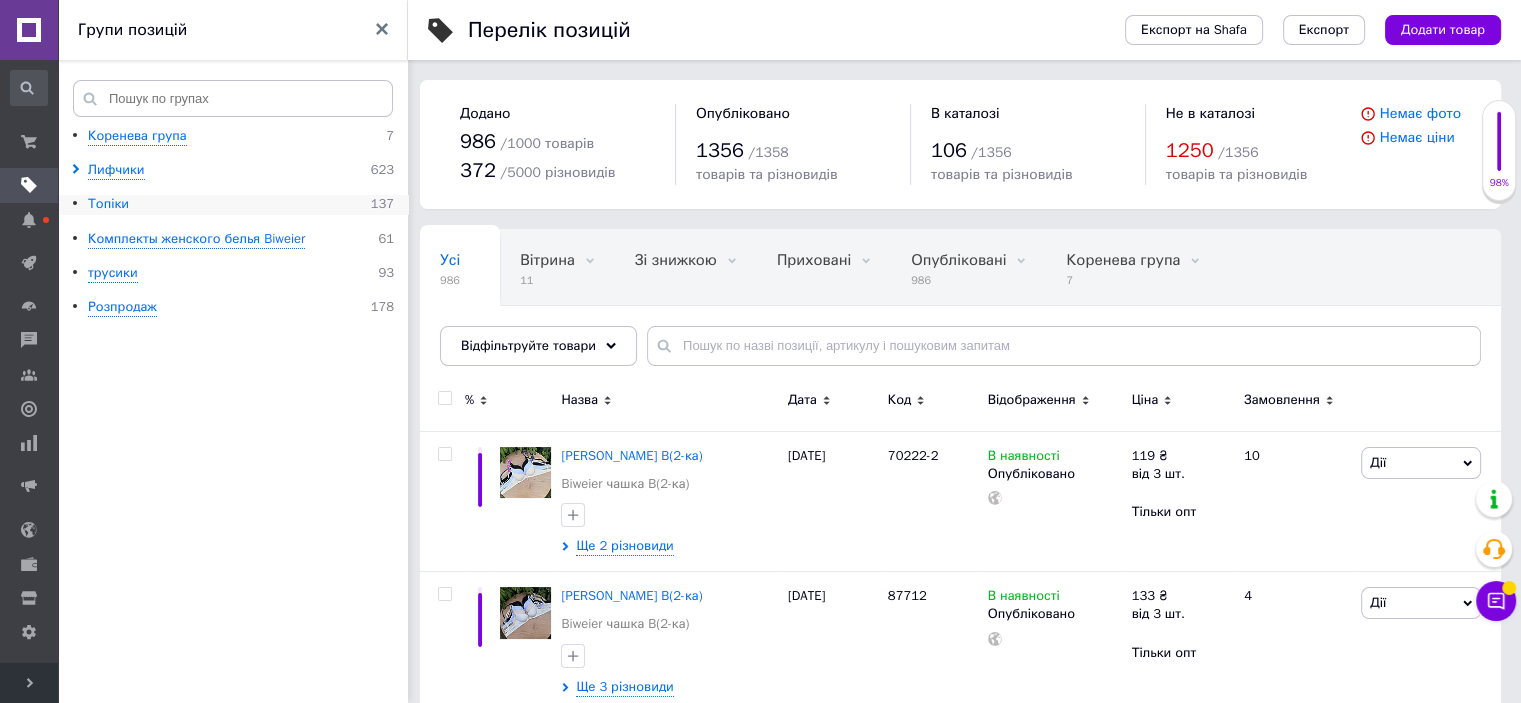 click on "Топіки" at bounding box center (108, 204) 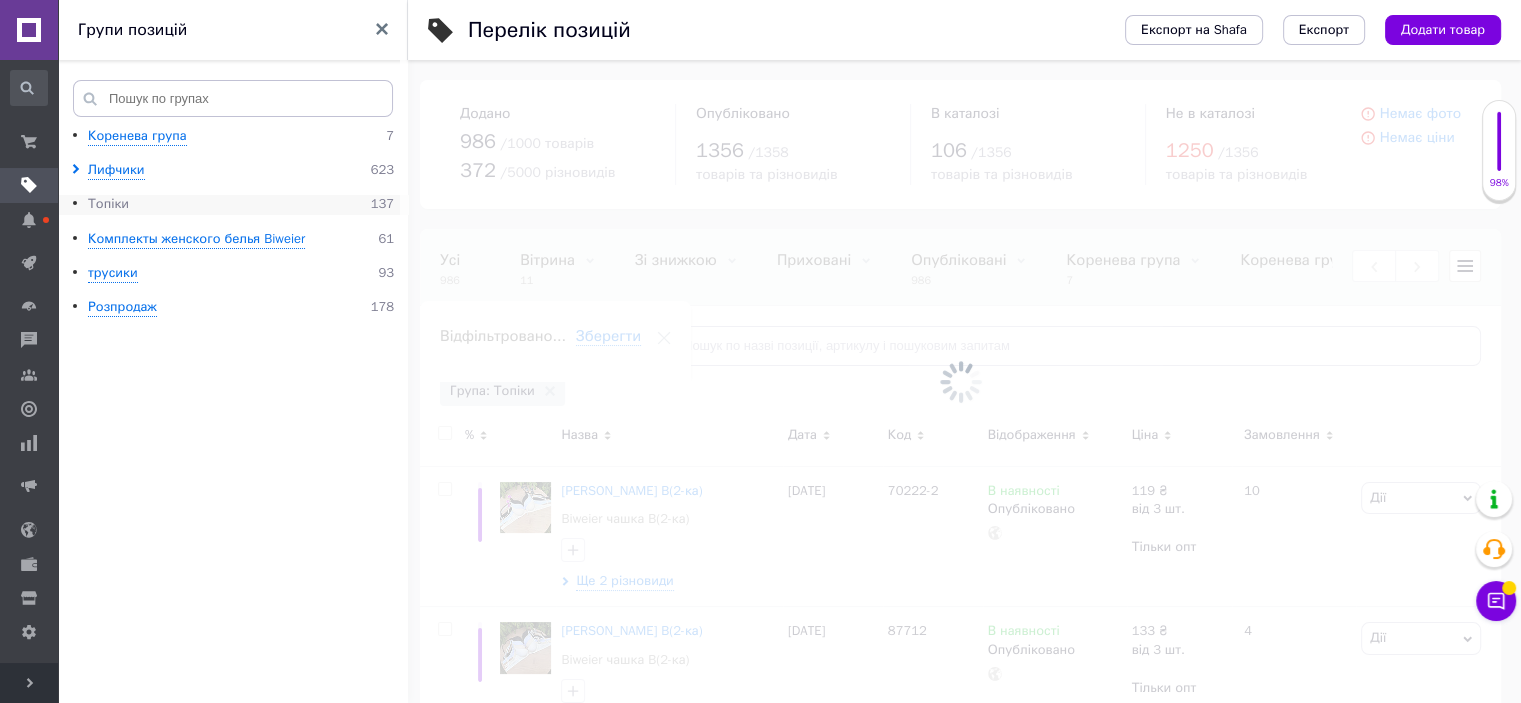 scroll, scrollTop: 0, scrollLeft: 312, axis: horizontal 